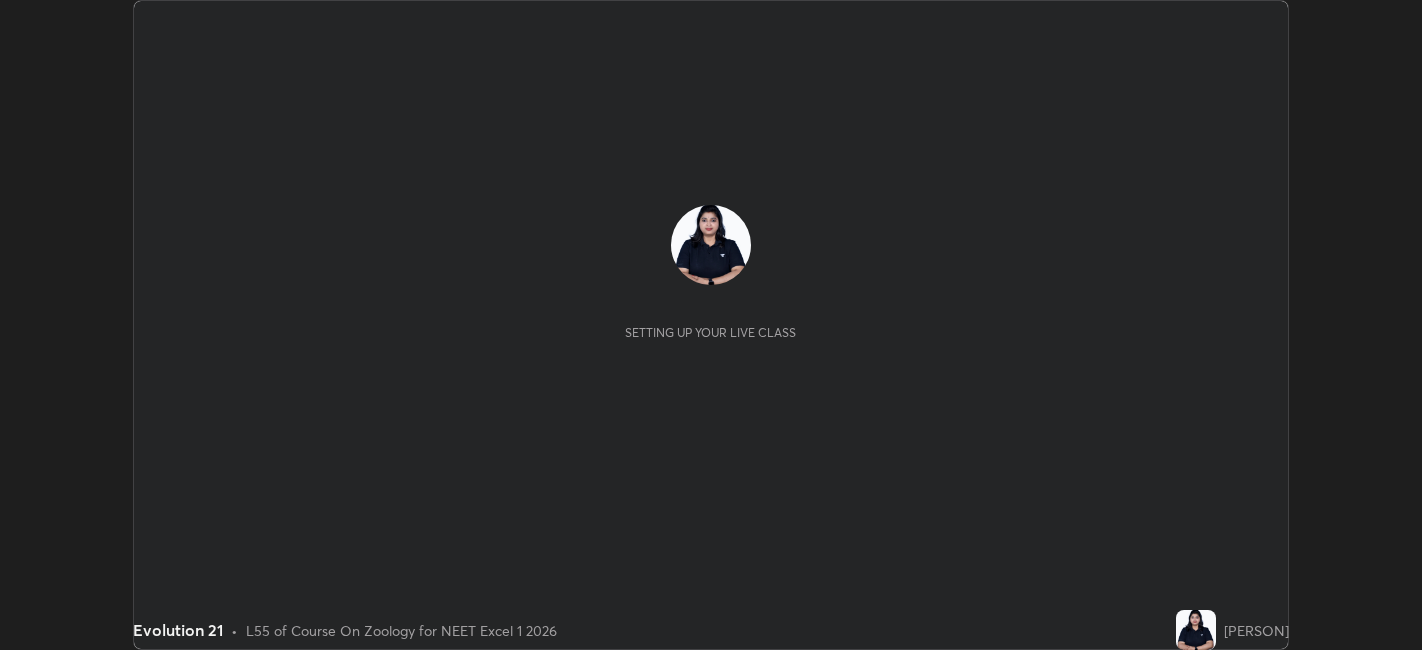scroll, scrollTop: 0, scrollLeft: 0, axis: both 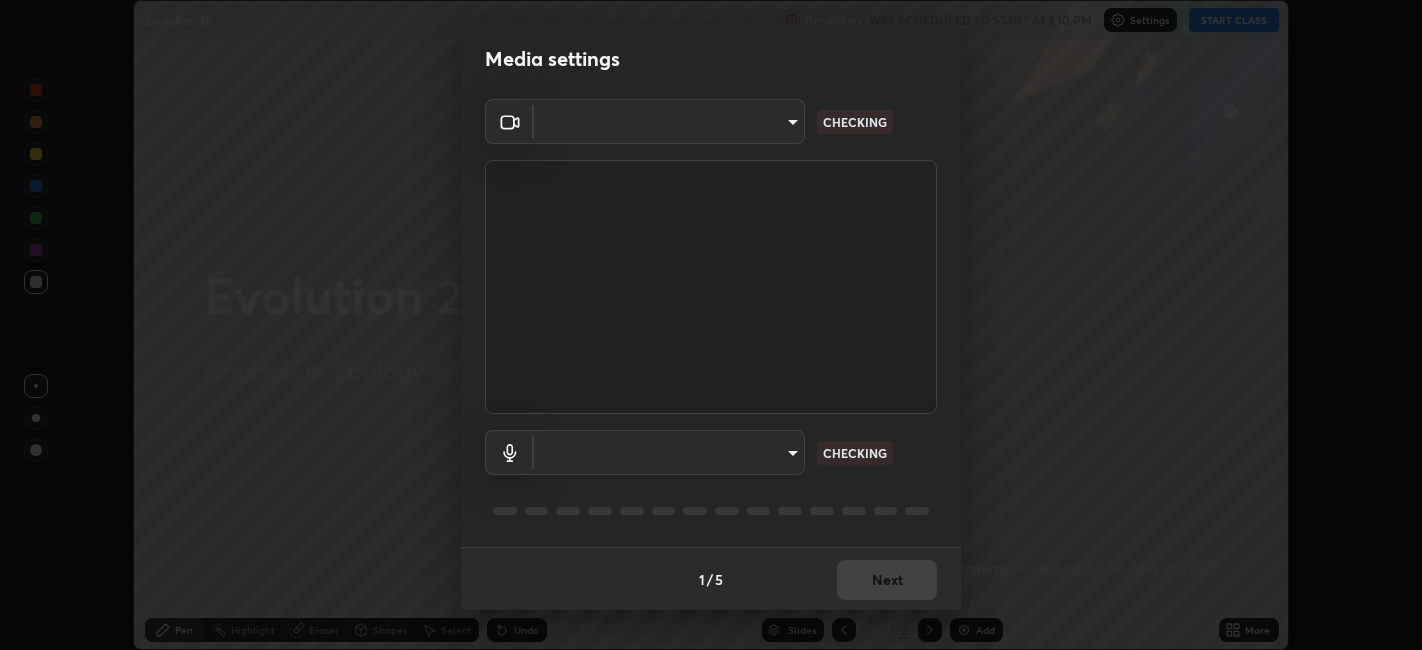type on "9e57caed4cce4141f5eaa85e897878ef8d6f7de05c3a7e1aeb5fb010bc414606" 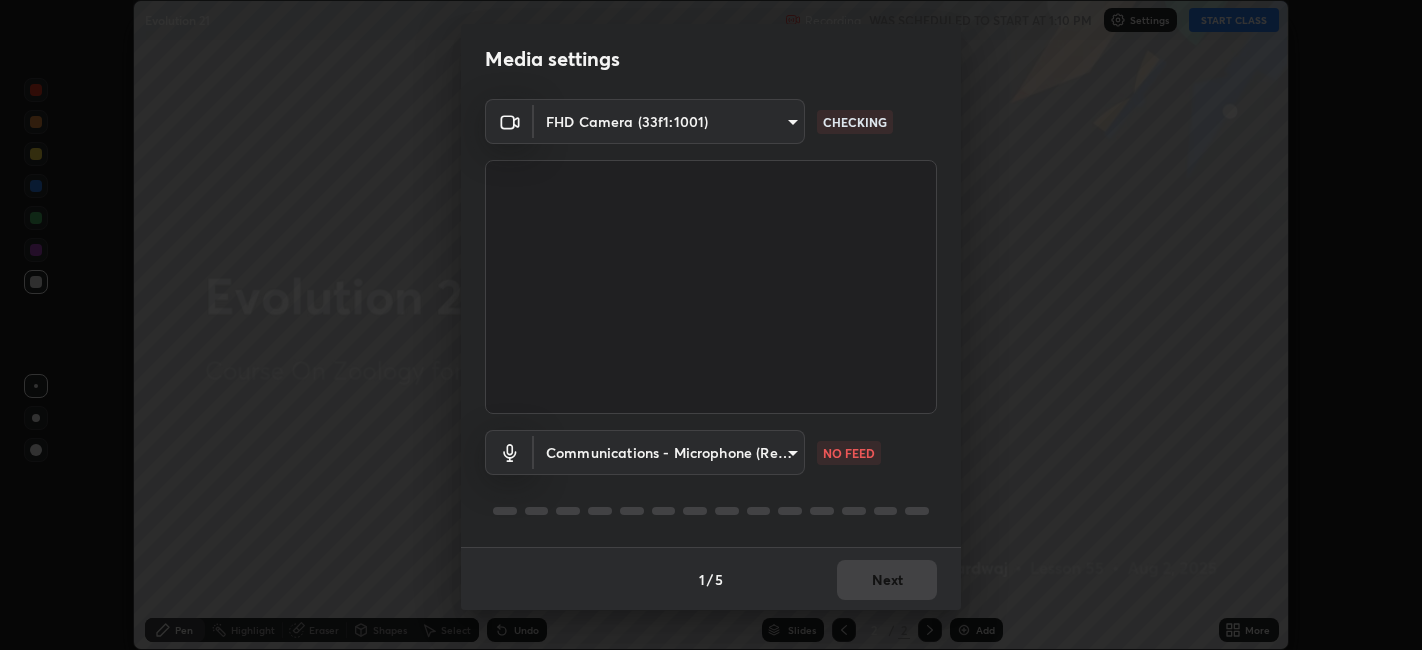 click on "Erase all Evolution 21 Recording WAS SCHEDULED TO START AT  1:10 PM Settings START CLASS Setting up your live class Evolution 21 • L55 of Course On Zoology for NEET Excel 1 2026 Madhvi Bhardwaj Pen Highlight Eraser Shapes Select Undo Slides 2 / 2 Add More No doubts shared Encourage your learners to ask a doubt for better clarity Report an issue Reason for reporting Buffering Chat not working Audio - Video sync issue Educator video quality low ​ Attach an image Report Media settings FHD Camera (33f1:1001) 9e57caed4cce4141f5eaa85e897878ef8d6f7de05c3a7e1aeb5fb010bc414606 CHECKING Communications - Microphone (Realtek High Definition Audio(SST)) communications NO FEED 1 / 5 Next" at bounding box center (711, 325) 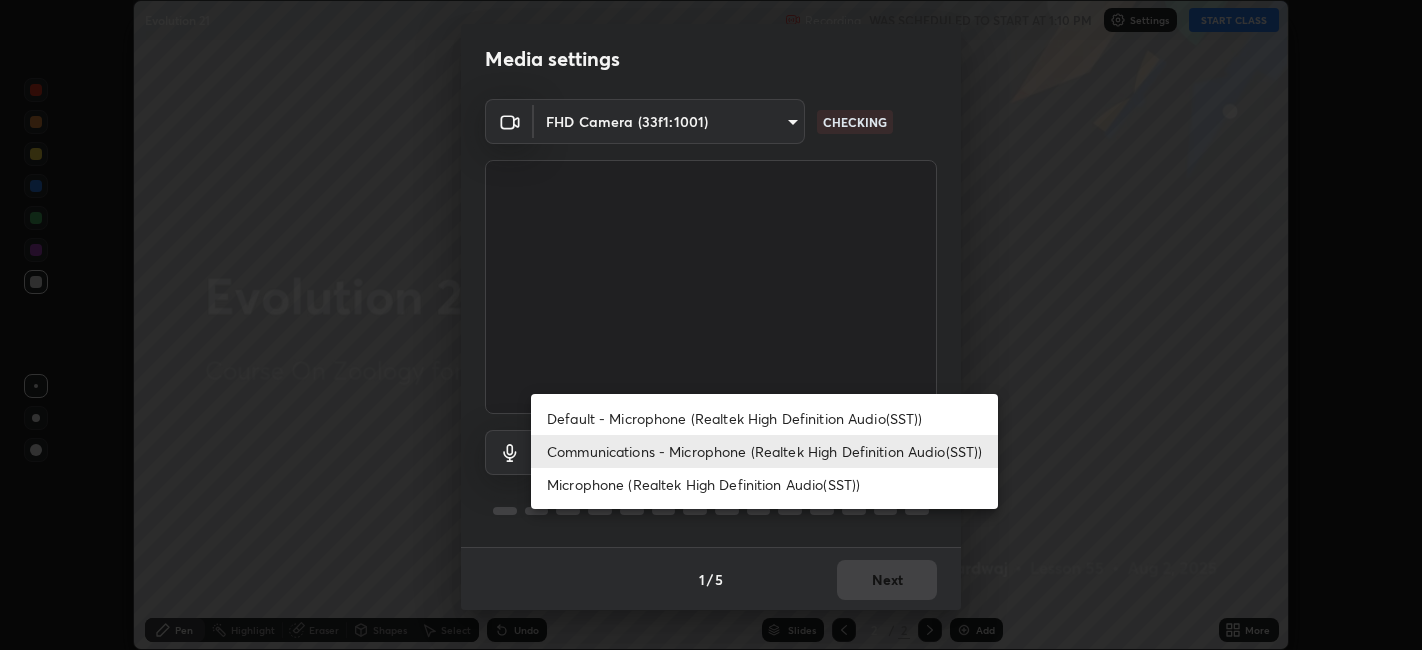 click on "Microphone (Realtek High Definition Audio(SST))" at bounding box center [764, 484] 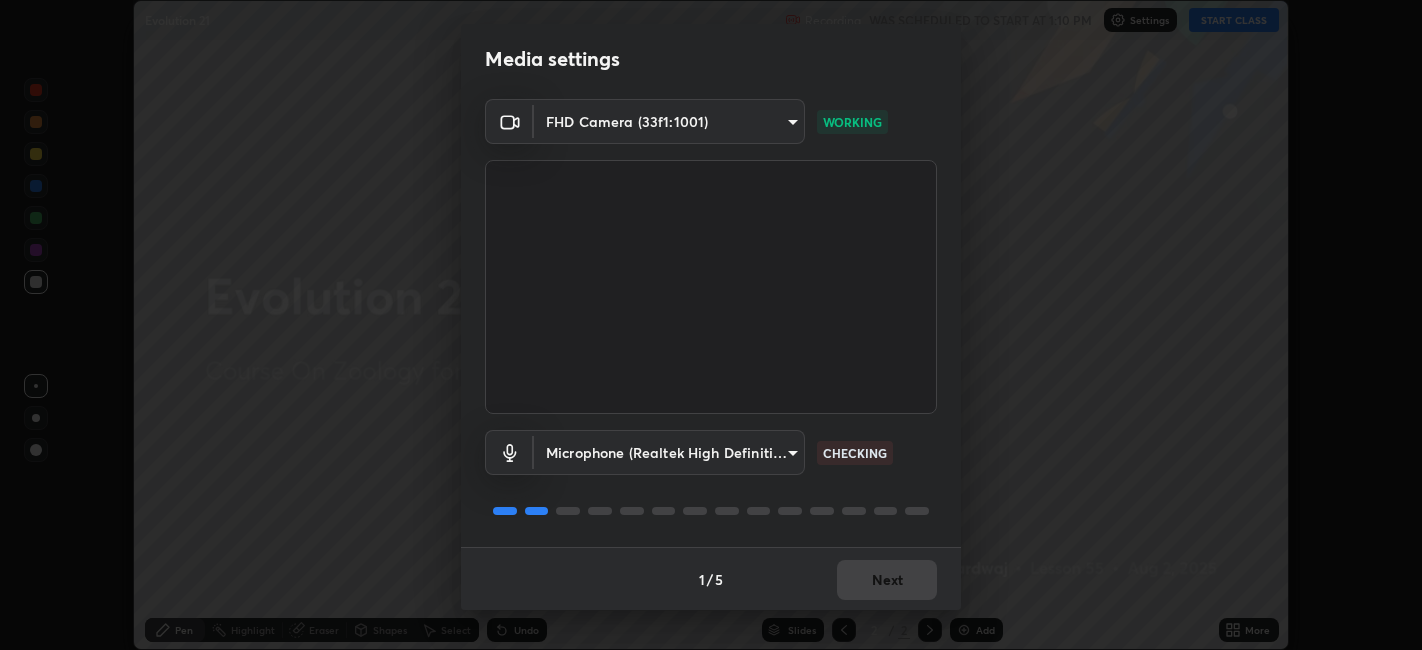 click on "Microphone (Realtek High Definition Audio(SST)) 58d38929054b66864366482989de98f6f20cd16ac28a463ea86fe506969ba565 CHECKING" at bounding box center [711, 480] 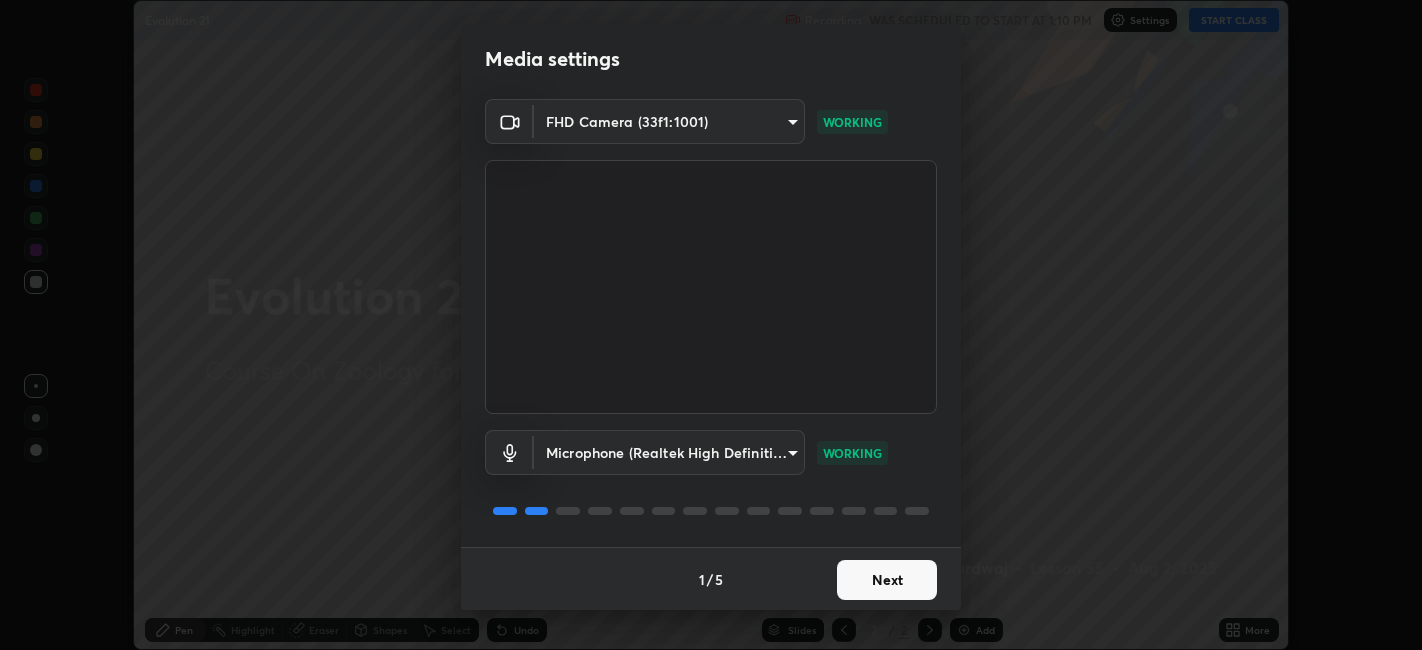 click on "Next" at bounding box center (887, 580) 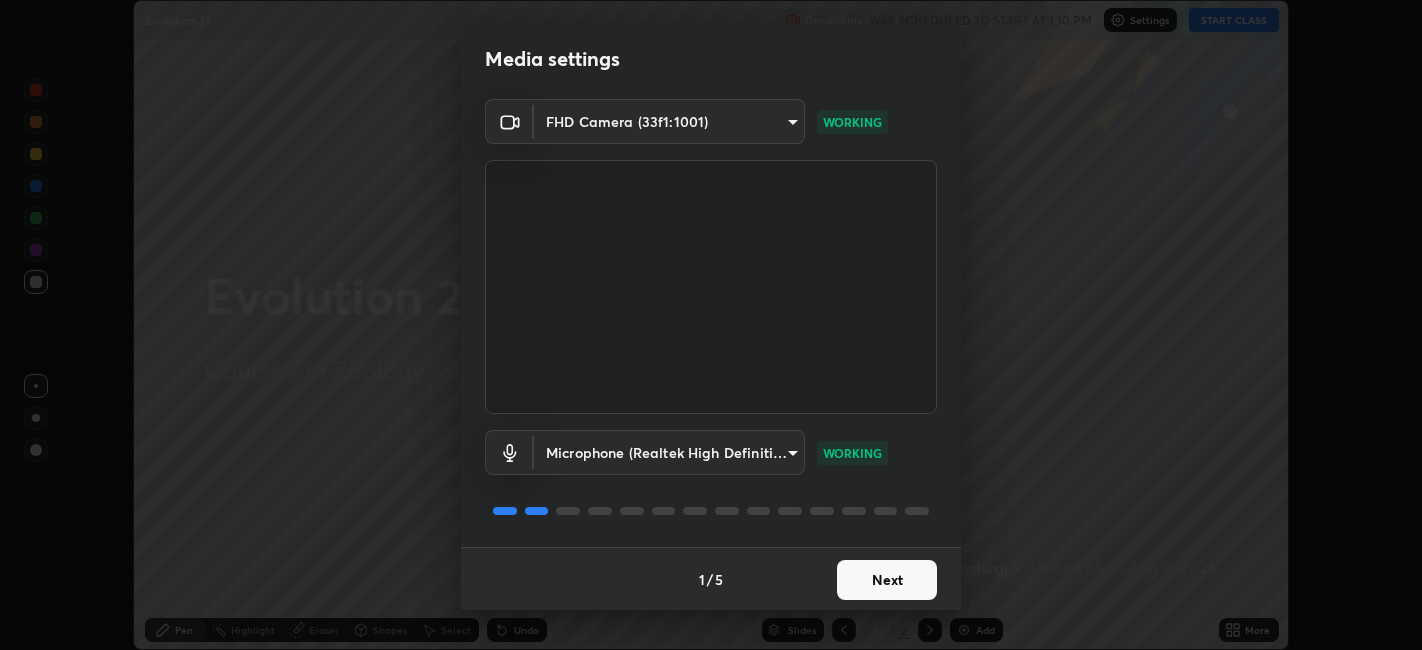 scroll, scrollTop: 0, scrollLeft: 0, axis: both 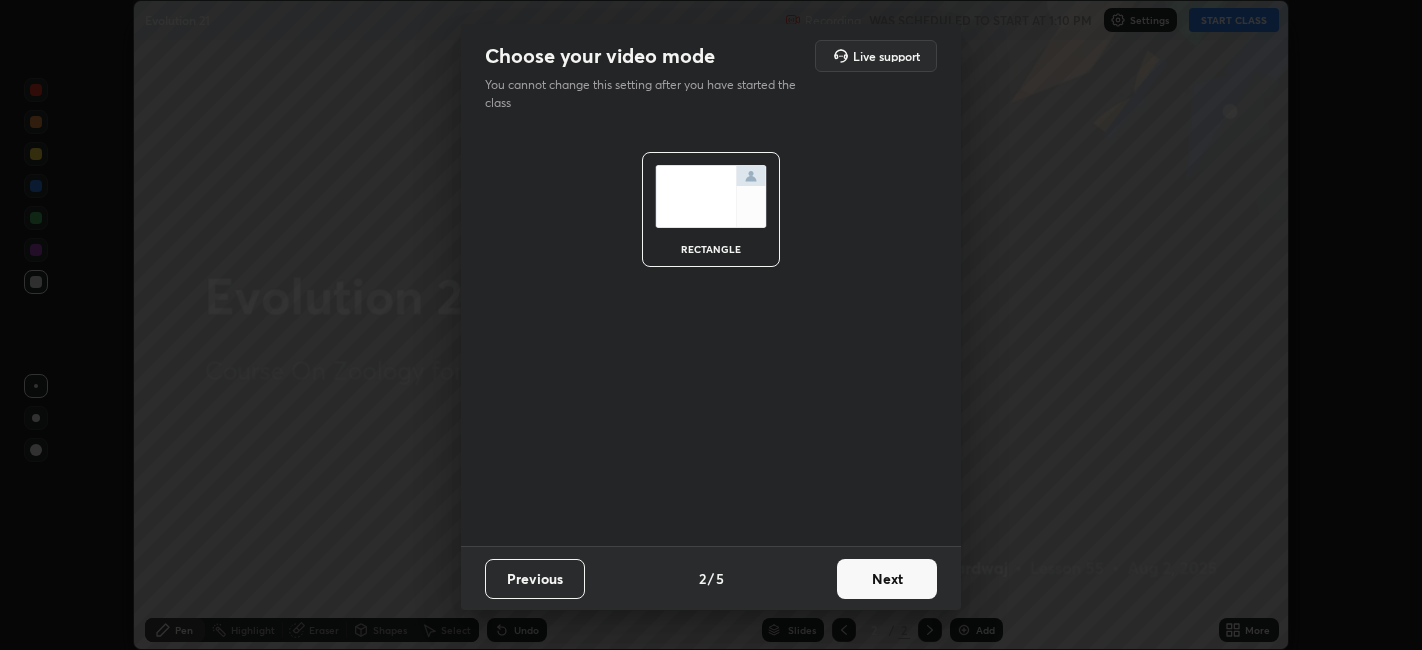 click on "Next" at bounding box center (887, 579) 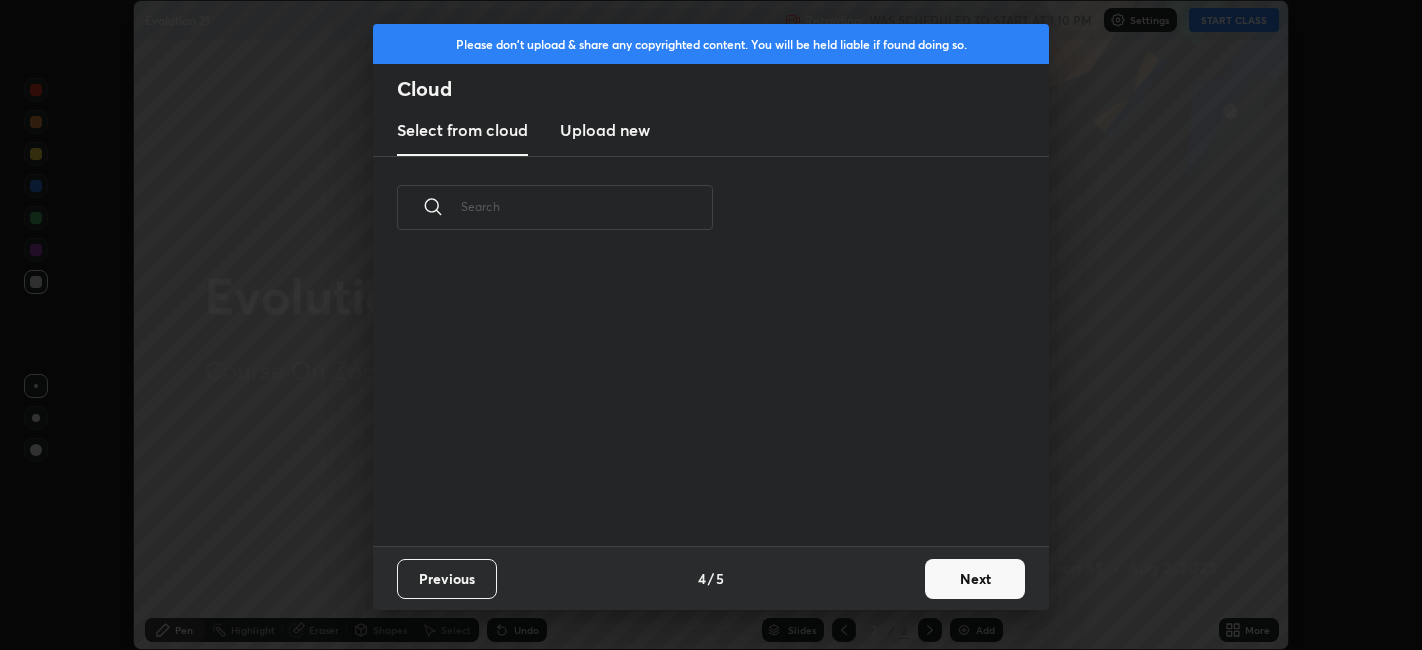 click on "Previous 4 / 5 Next" at bounding box center [711, 578] 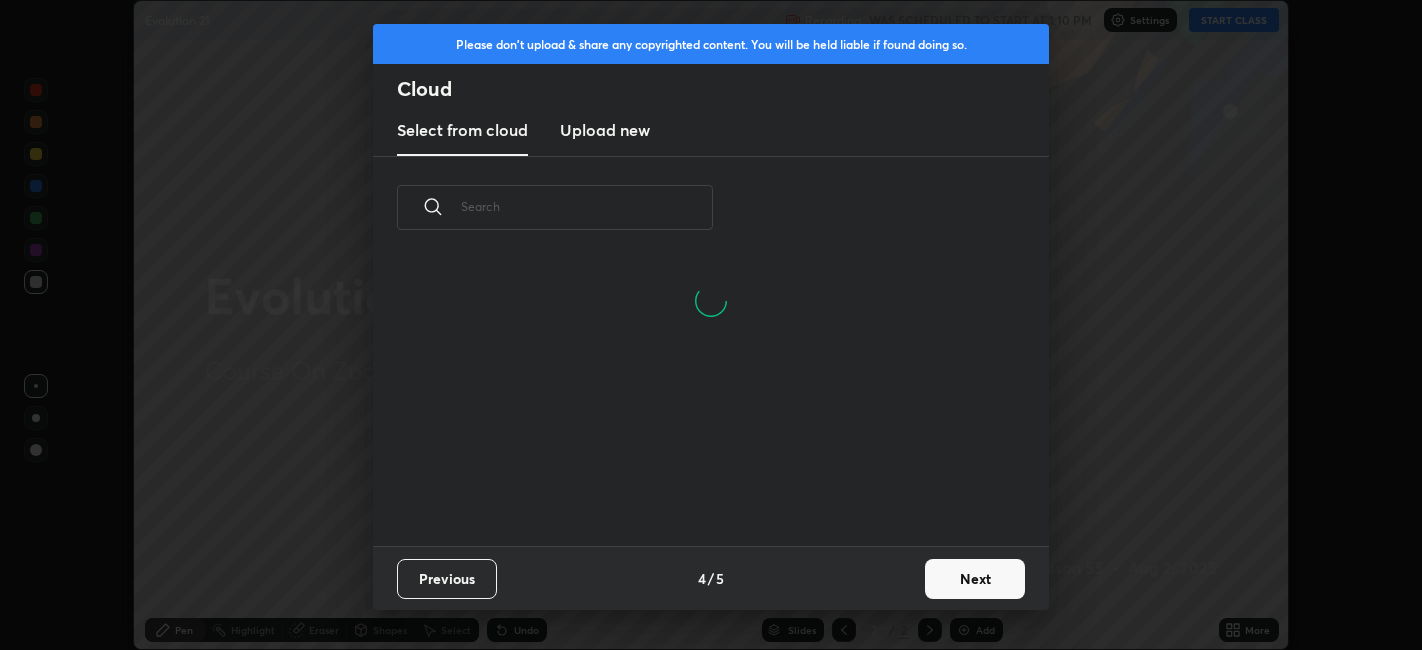 click on "Next" at bounding box center (975, 579) 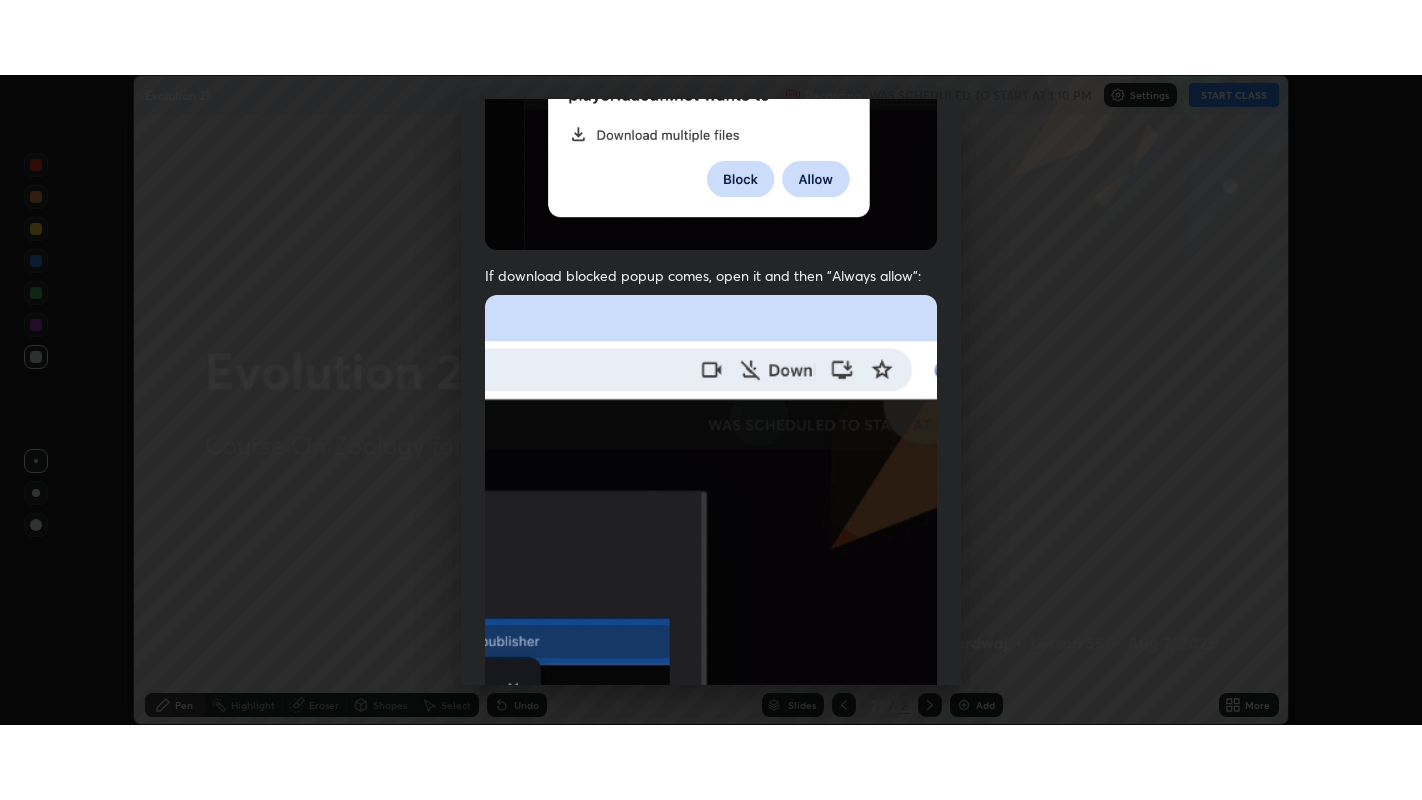 scroll, scrollTop: 413, scrollLeft: 0, axis: vertical 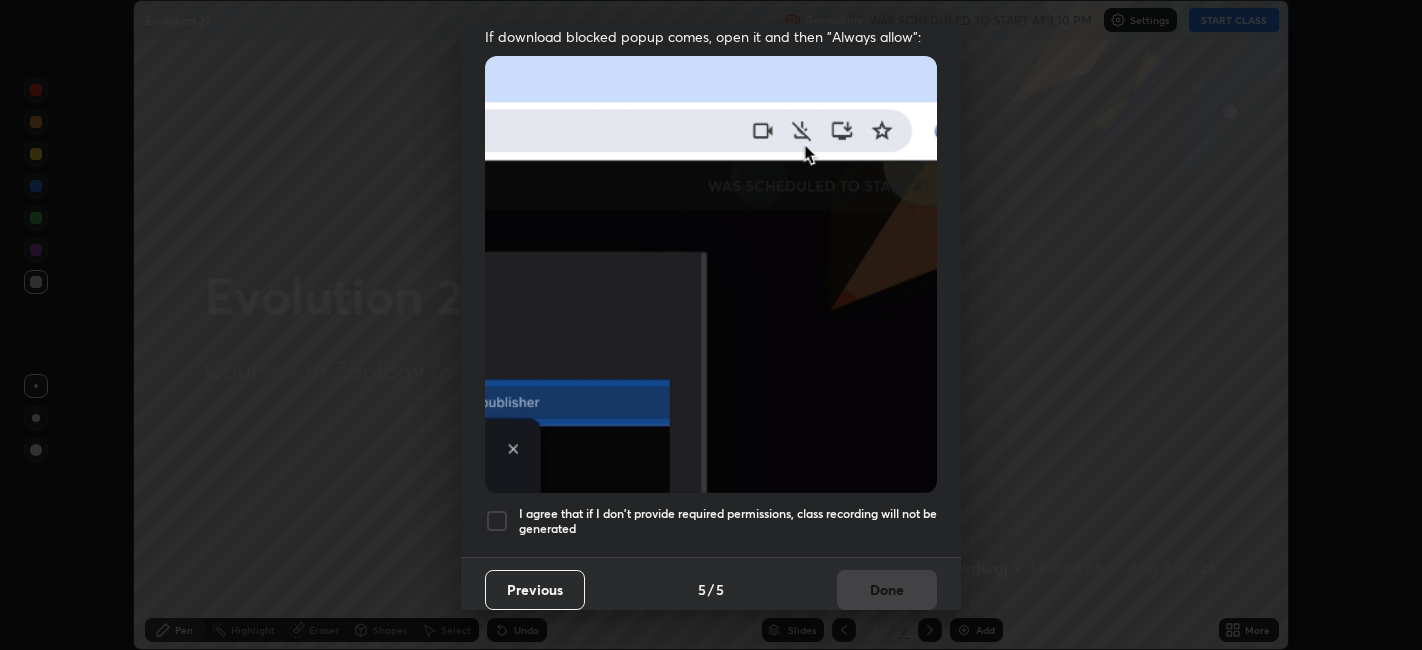 click at bounding box center [497, 521] 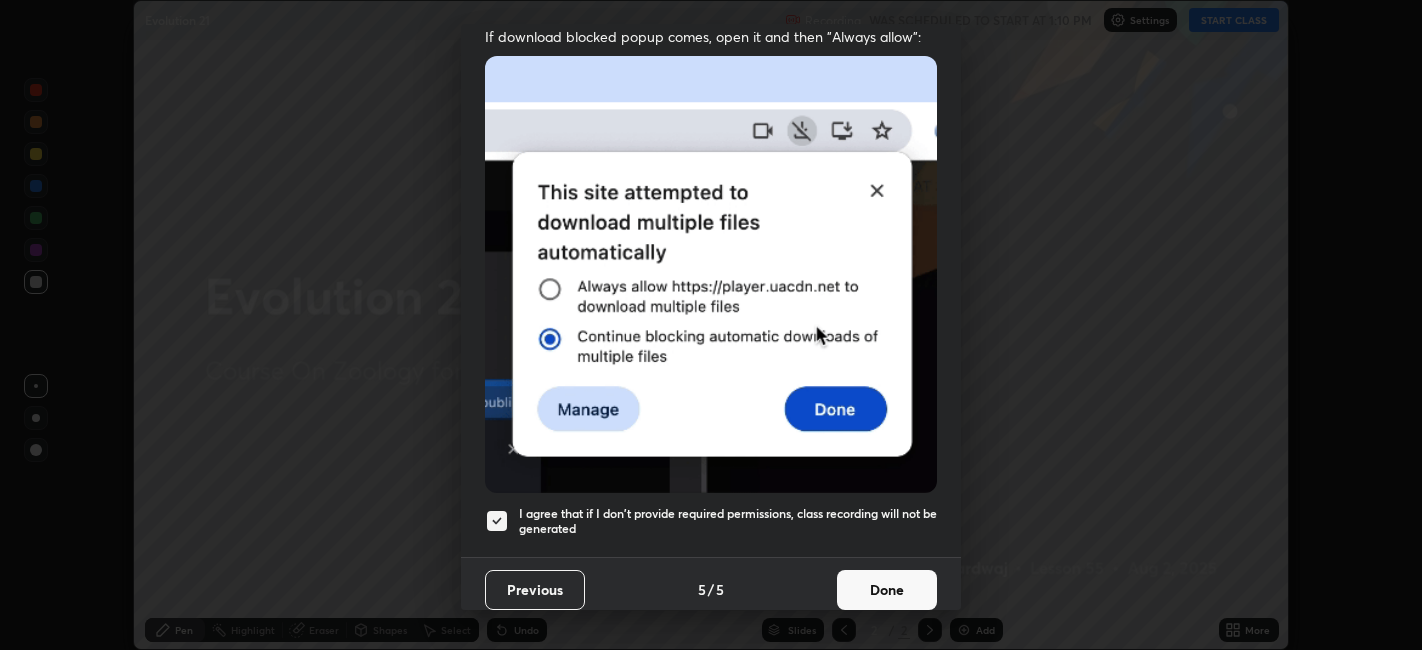 click on "Done" at bounding box center [887, 590] 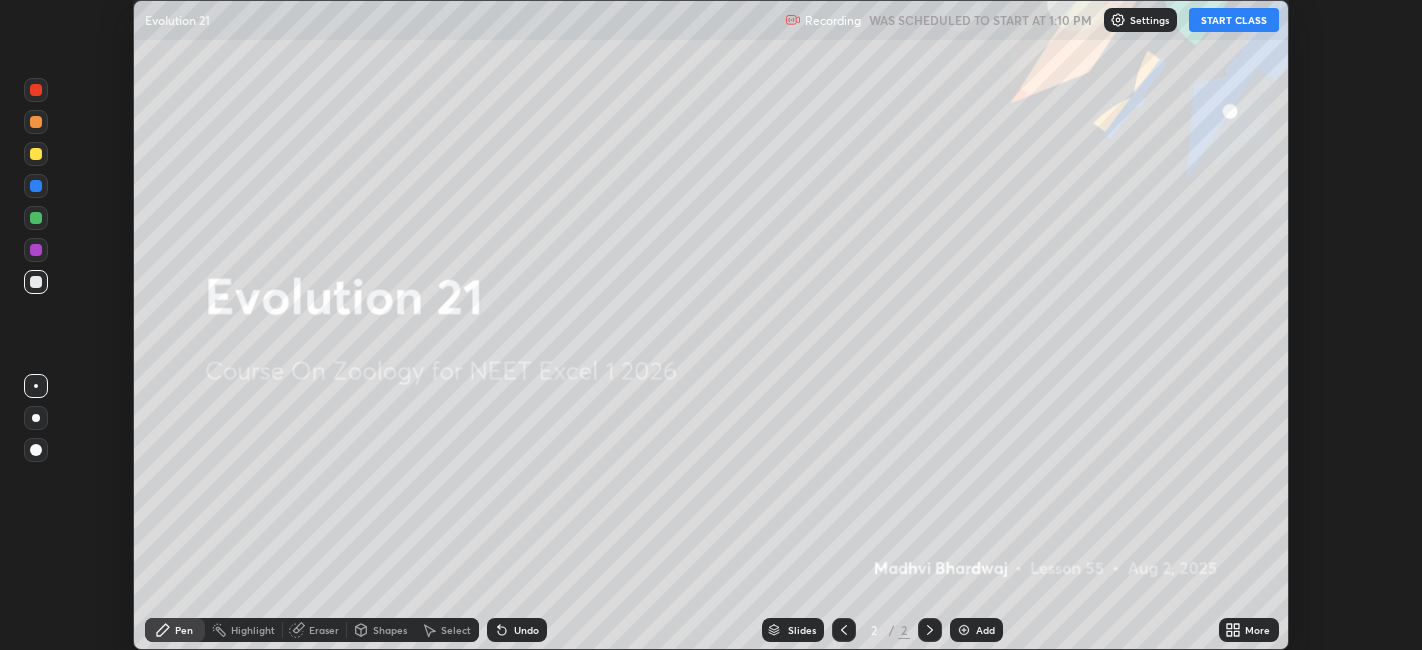 click on "START CLASS" at bounding box center (1234, 20) 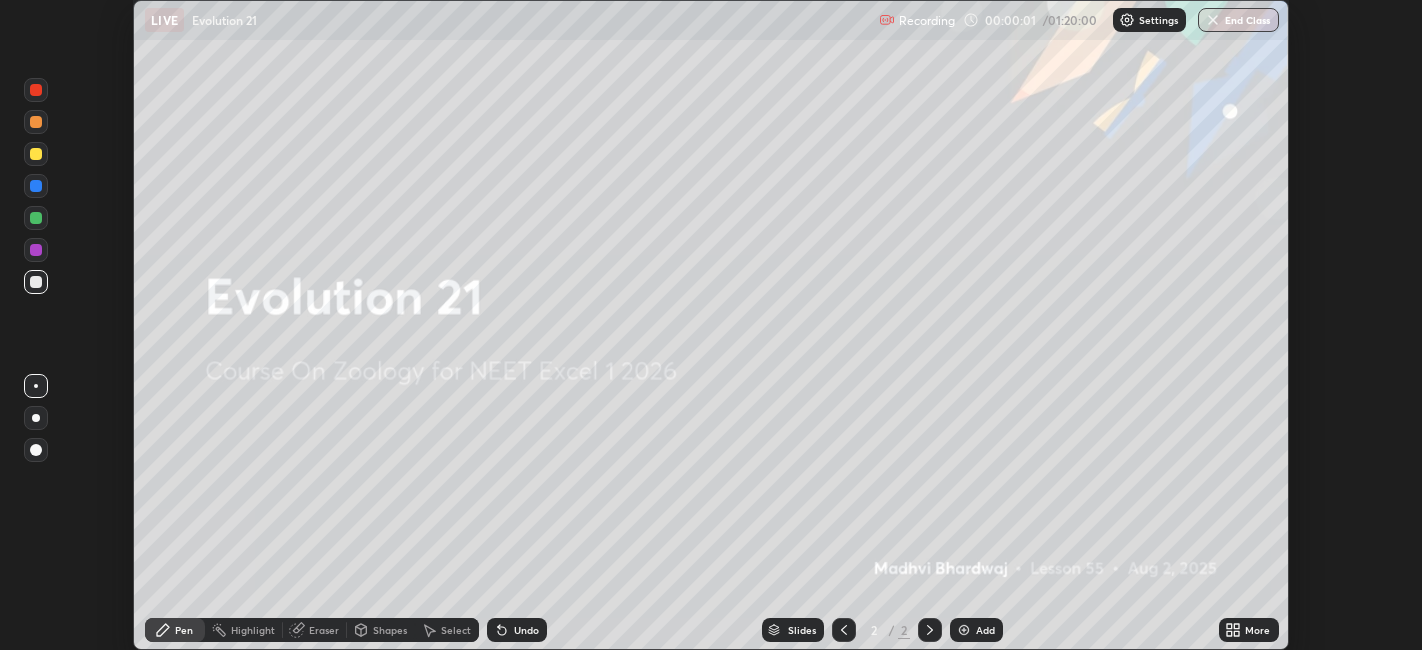 click on "Add" at bounding box center (985, 630) 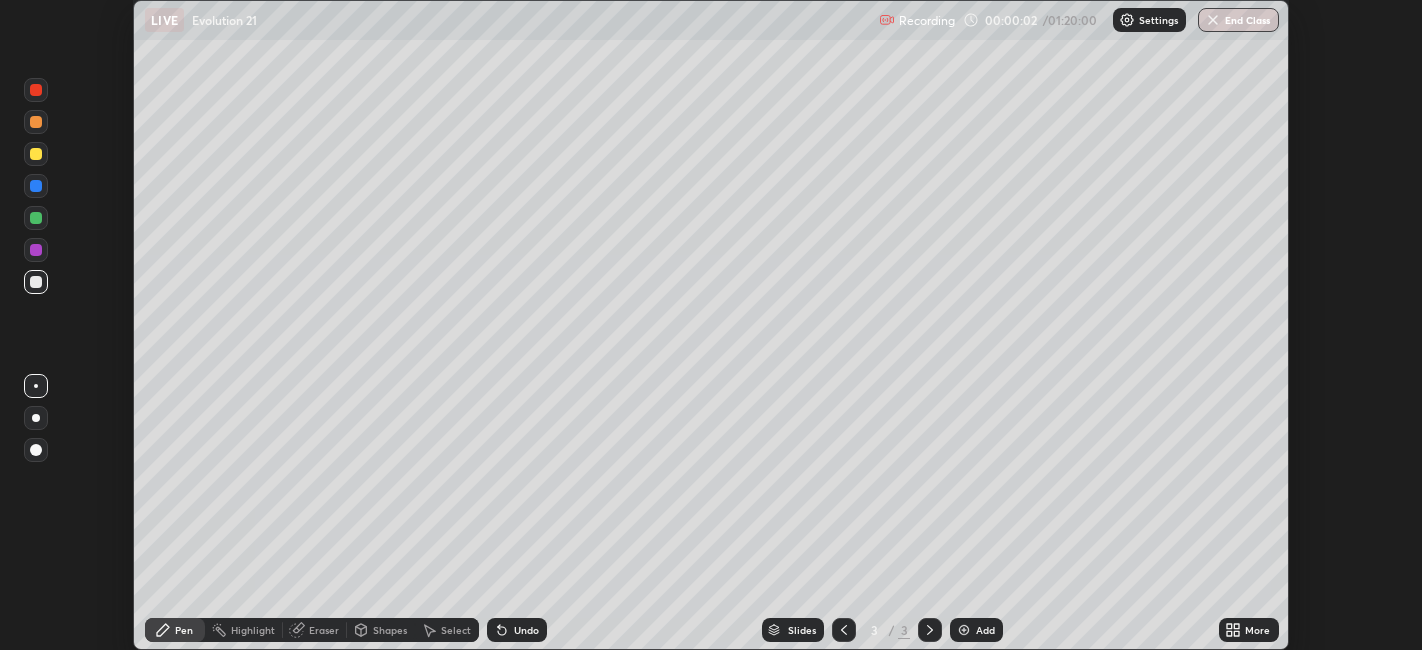 click 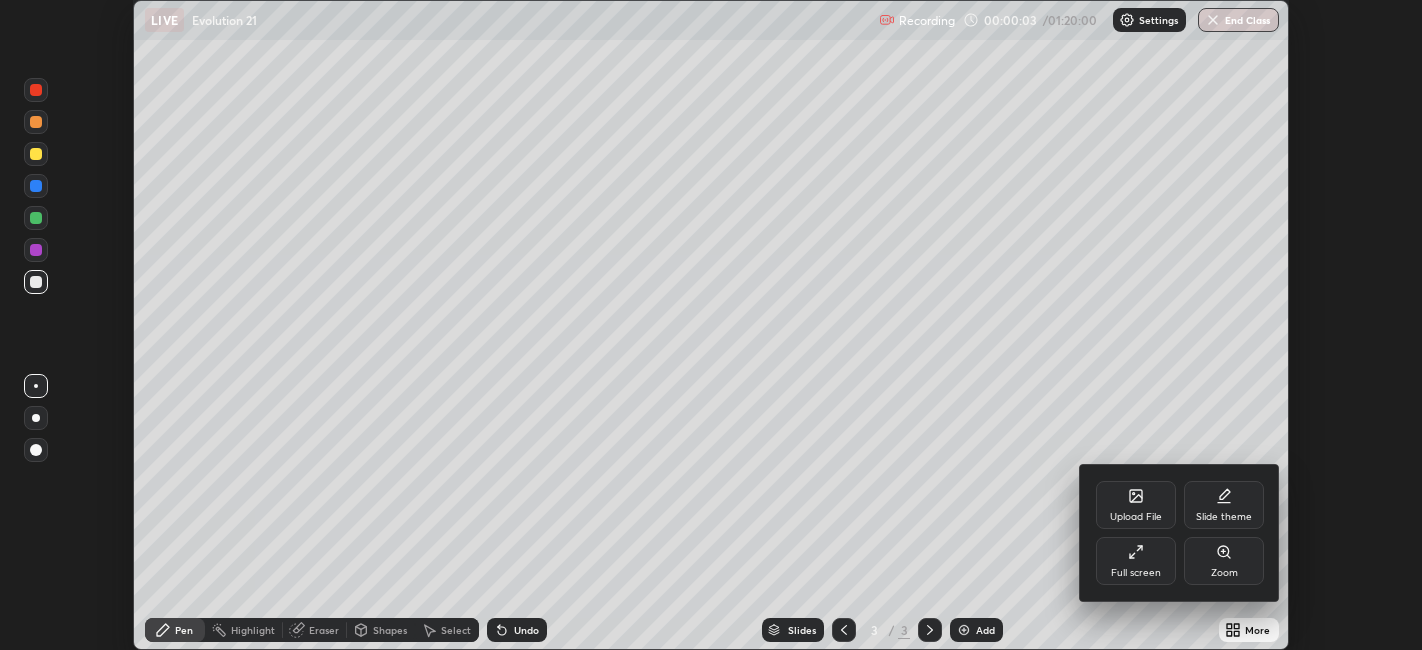 click on "Full screen" at bounding box center [1136, 561] 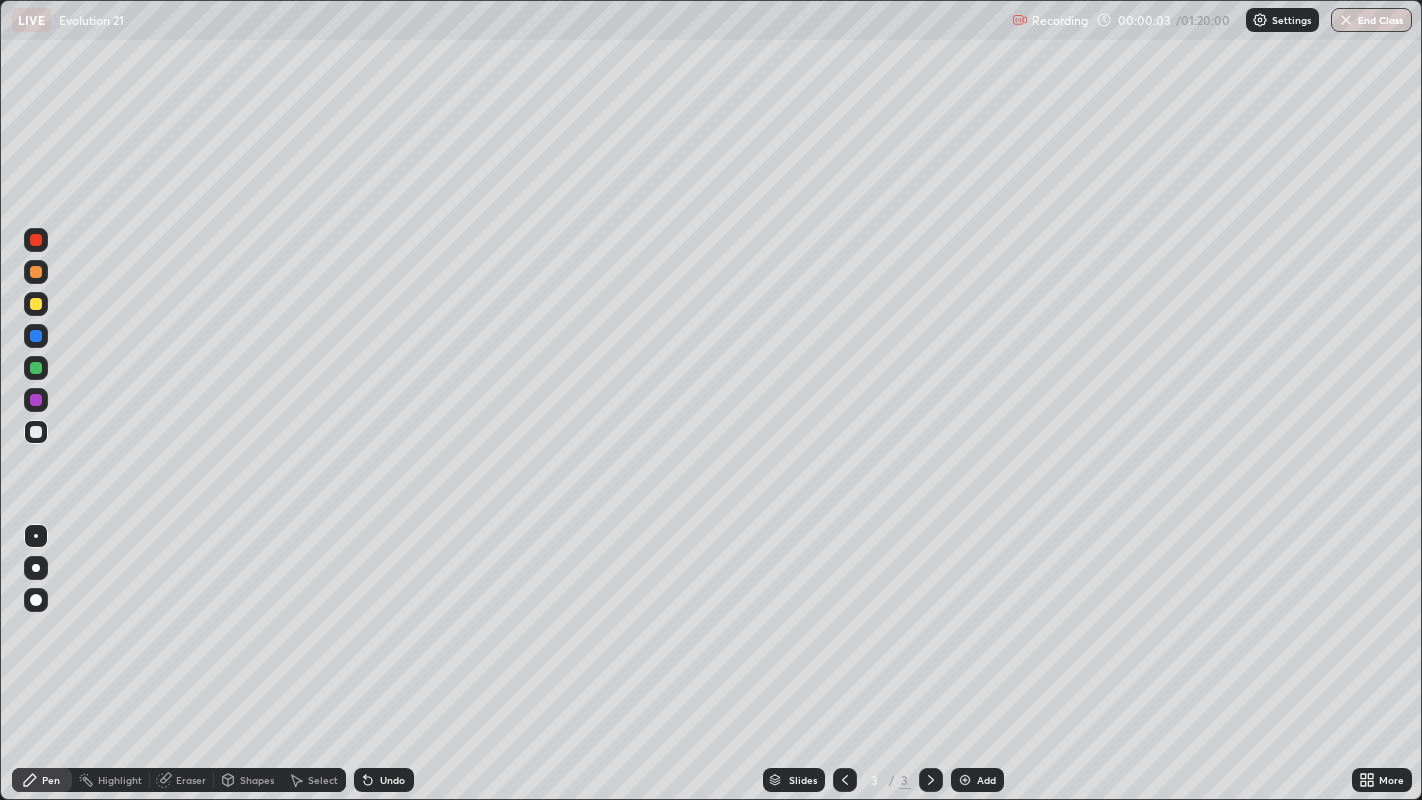 scroll, scrollTop: 99200, scrollLeft: 98577, axis: both 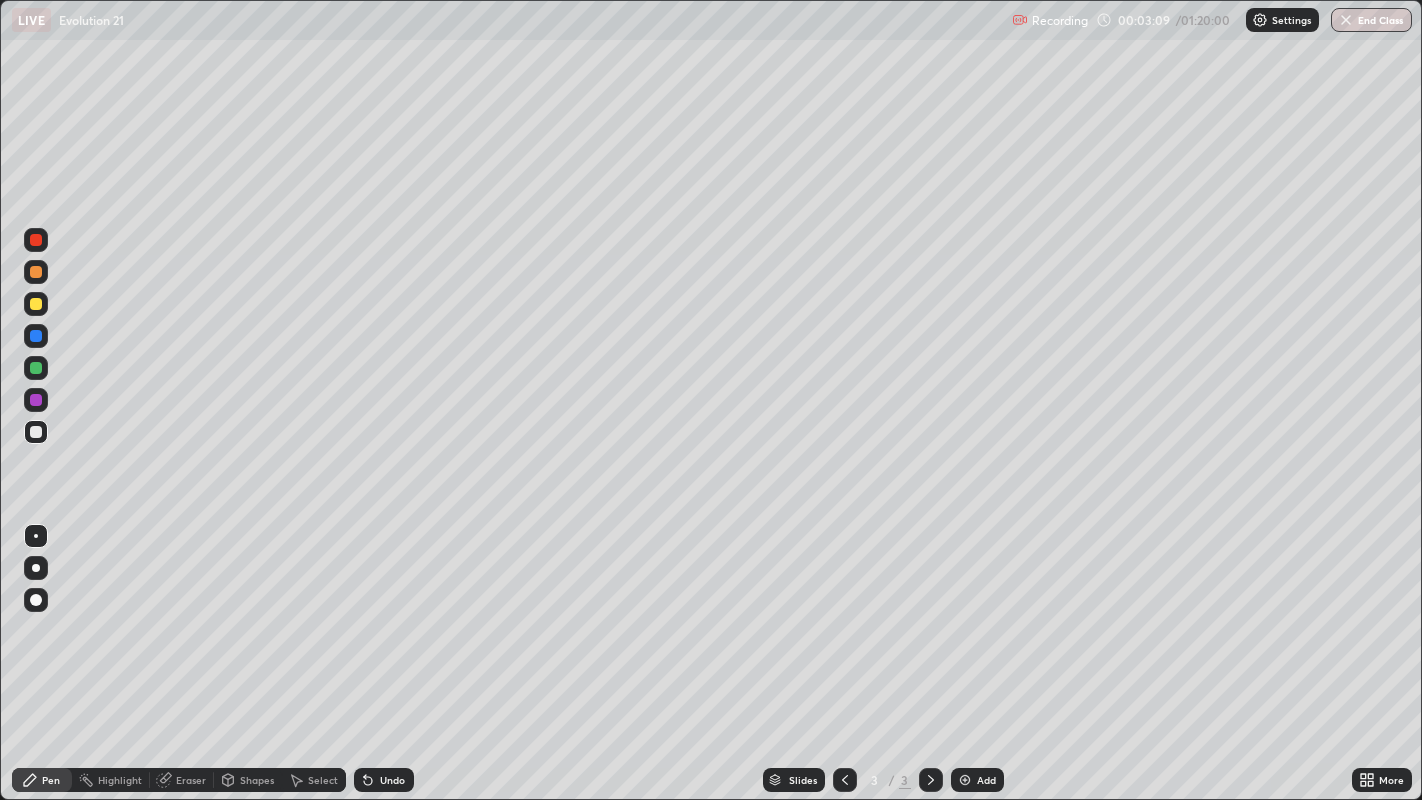 click at bounding box center (36, 272) 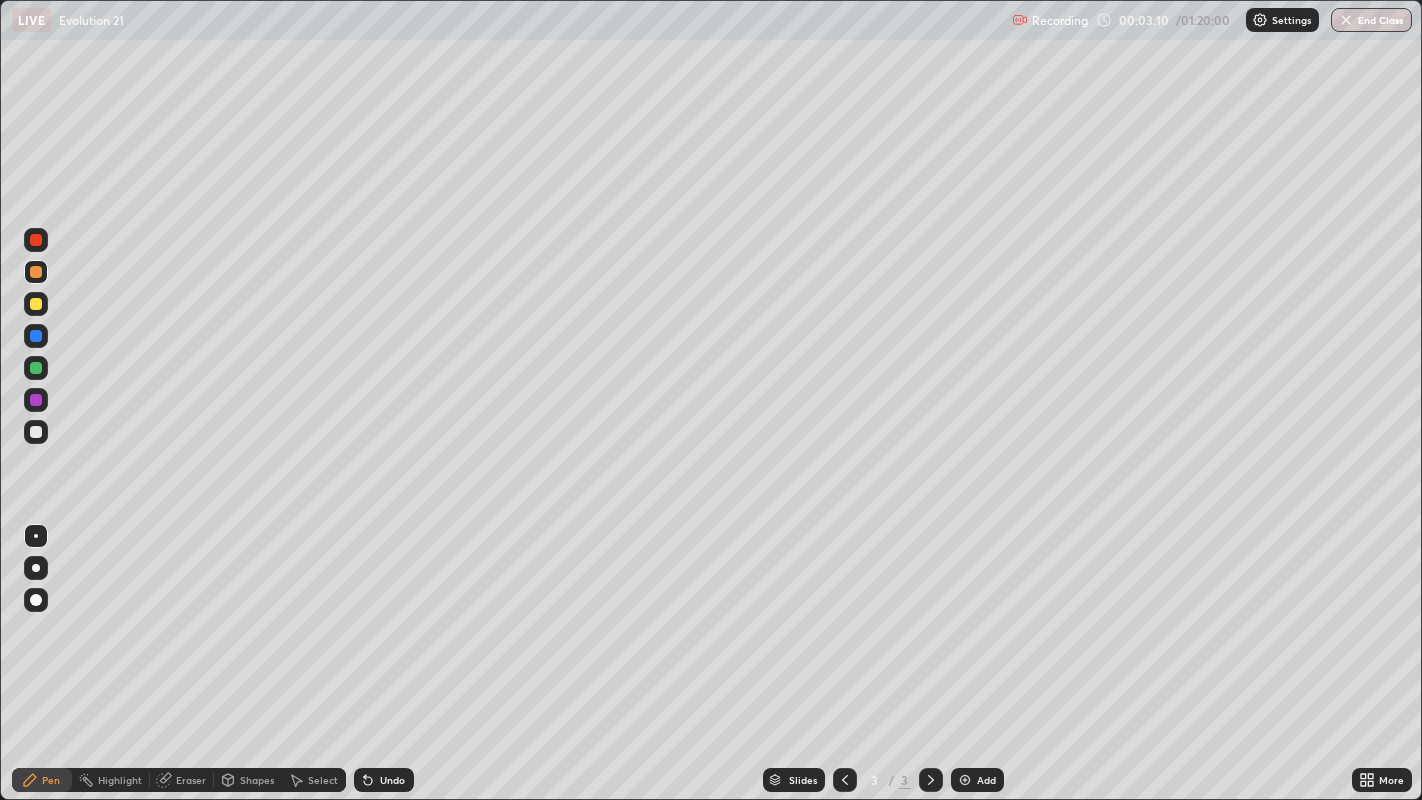 click at bounding box center [36, 304] 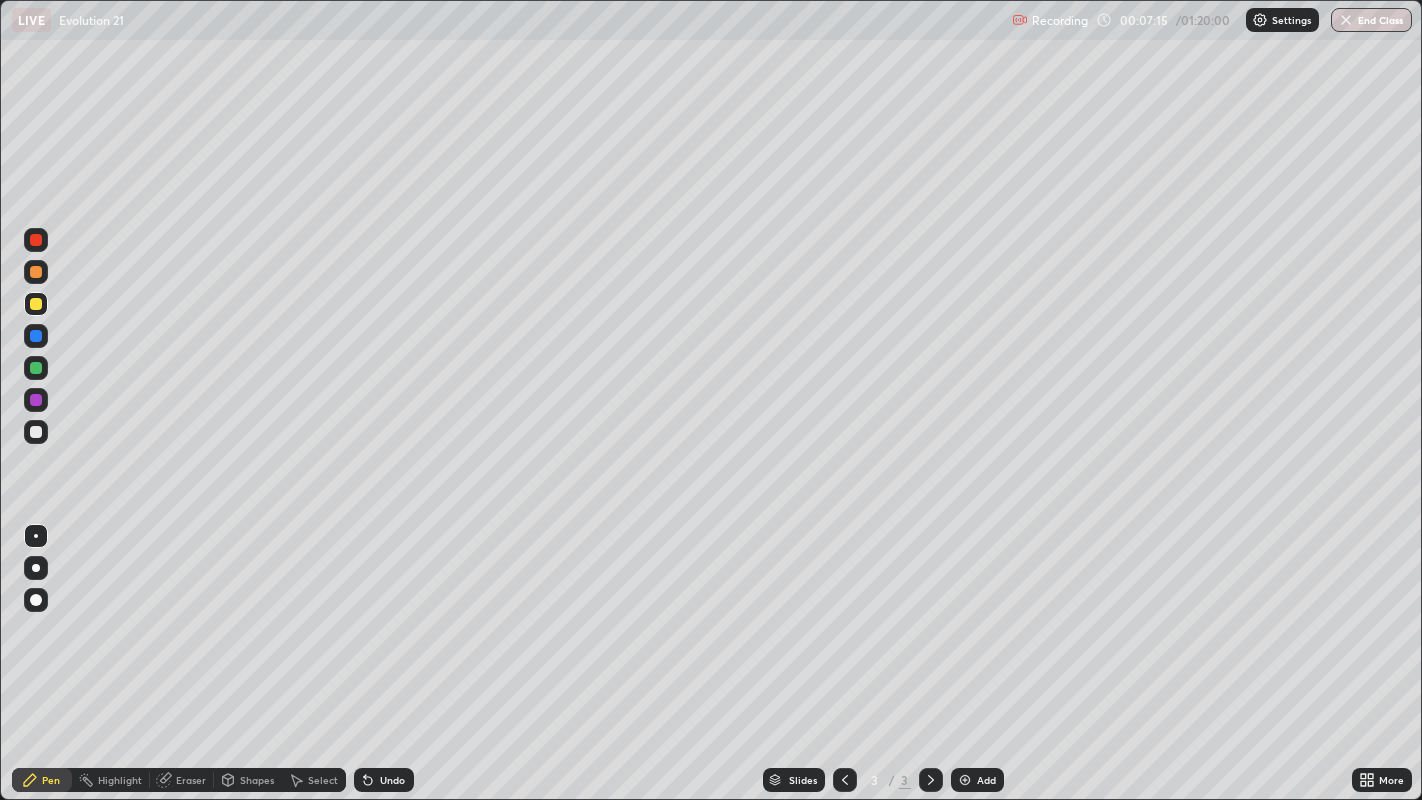click at bounding box center (965, 780) 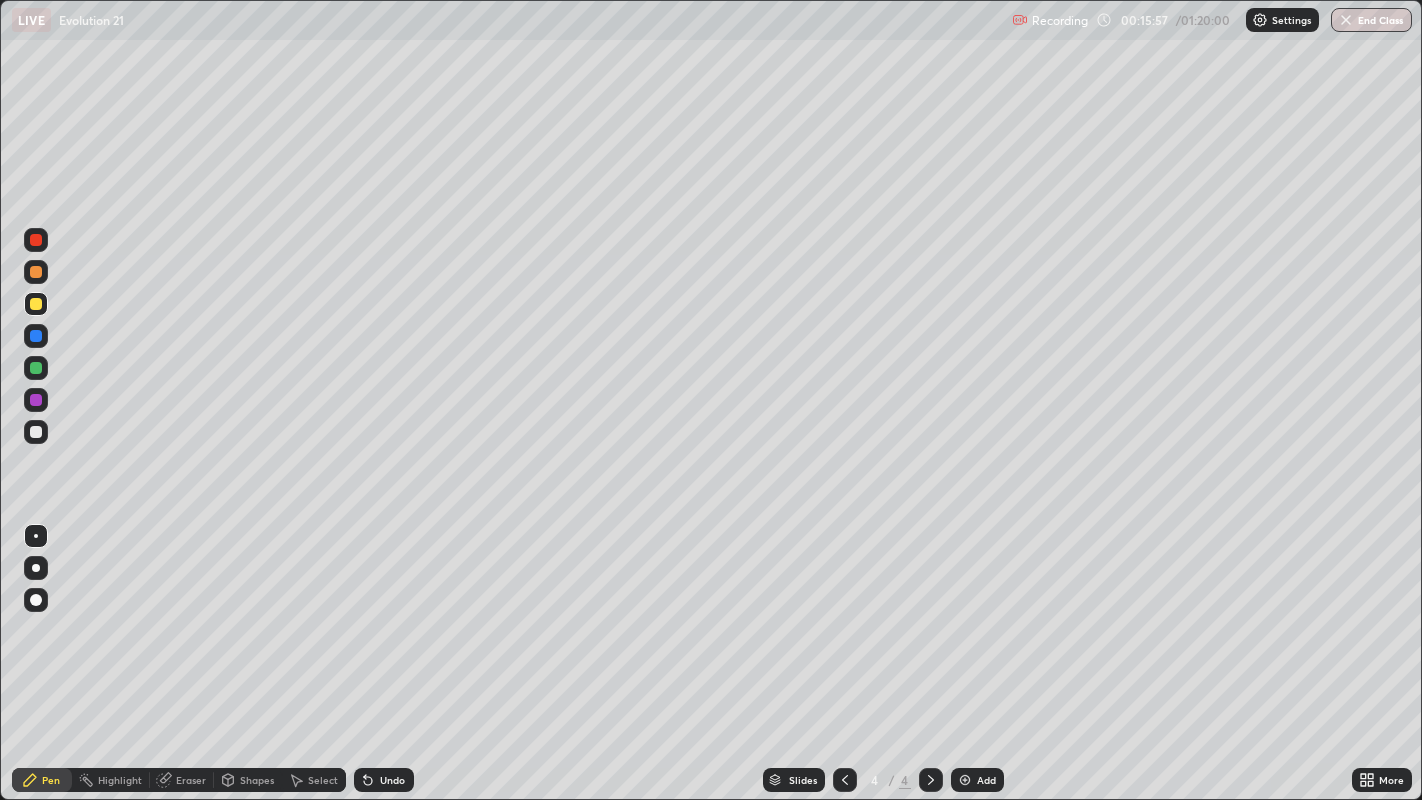 click on "Add" at bounding box center [977, 780] 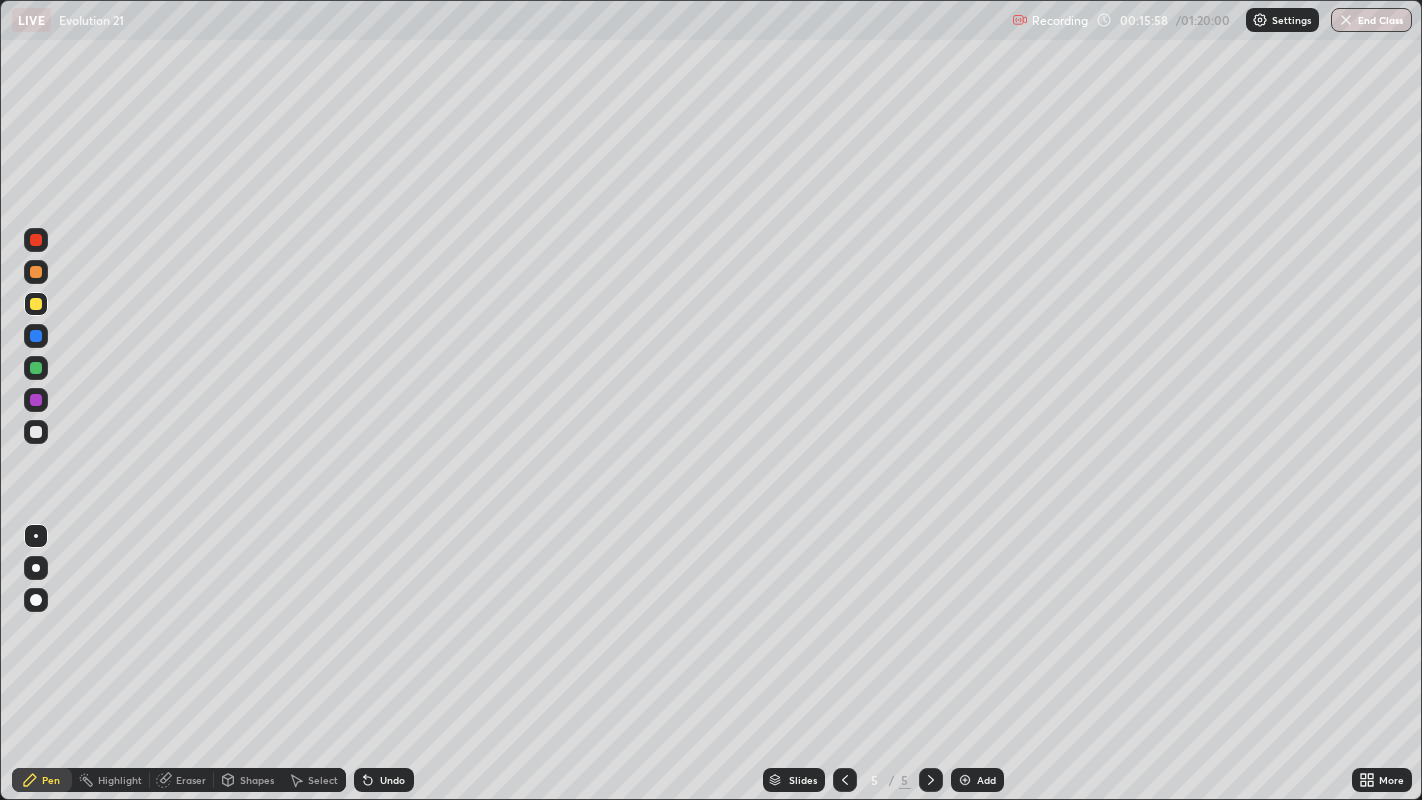 click at bounding box center [36, 432] 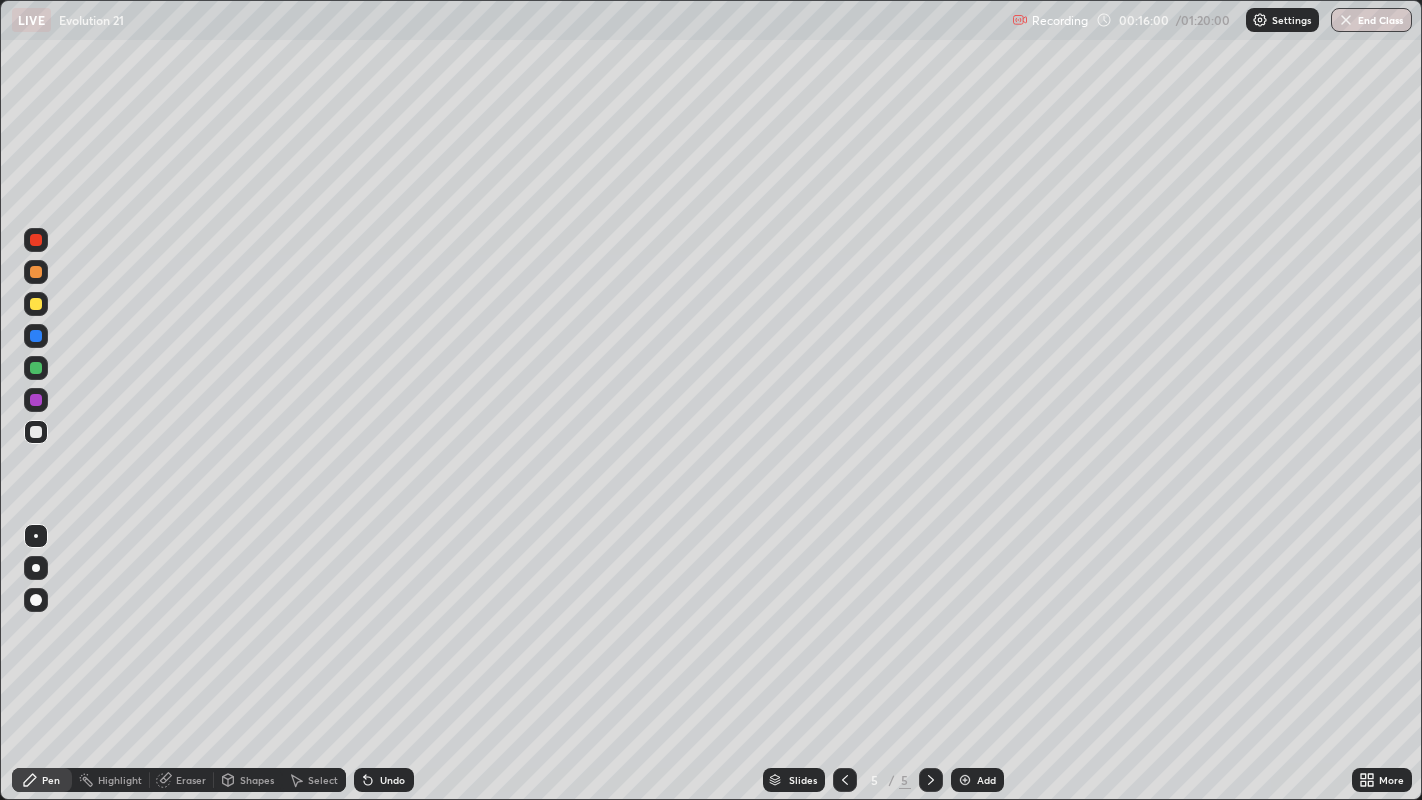 click at bounding box center (36, 600) 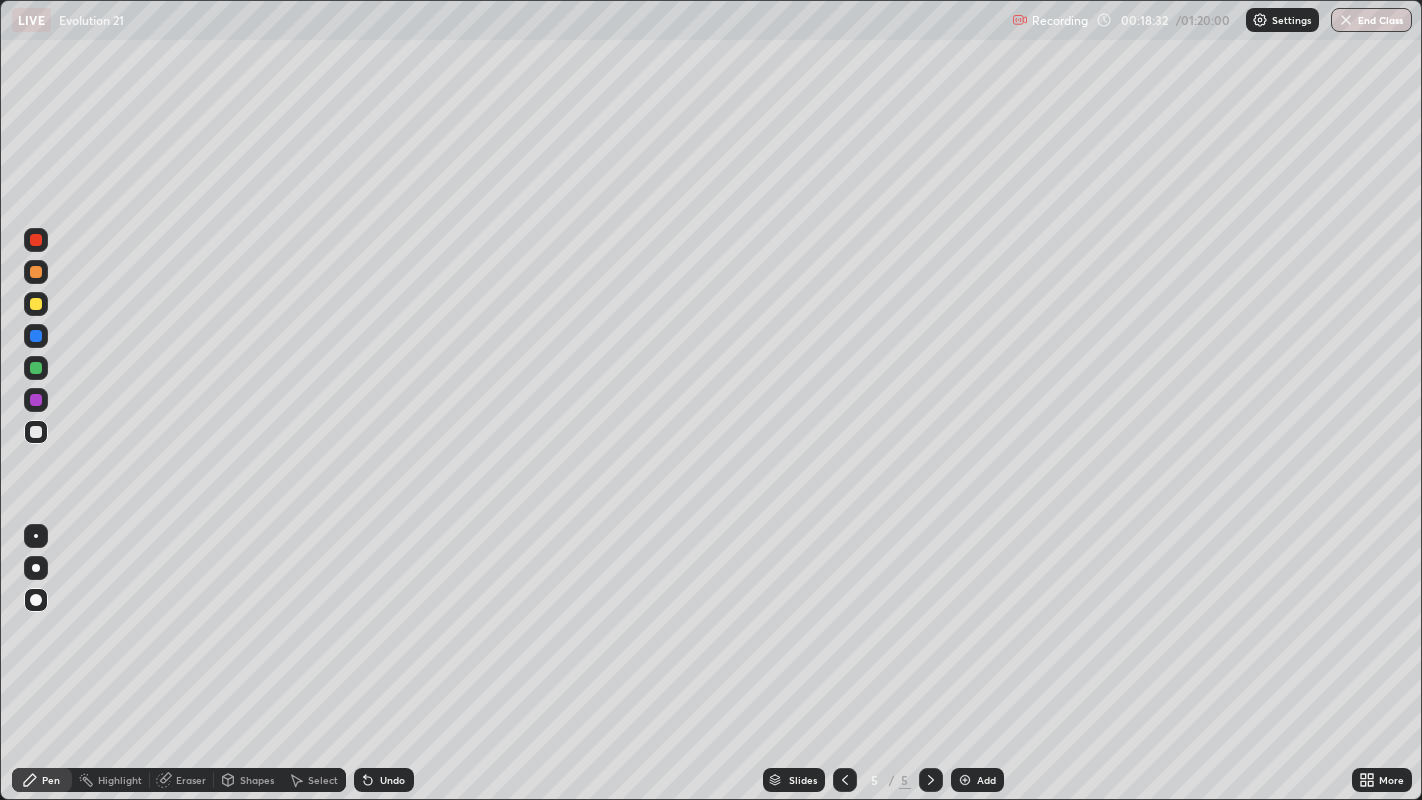 click on "Add" at bounding box center (977, 780) 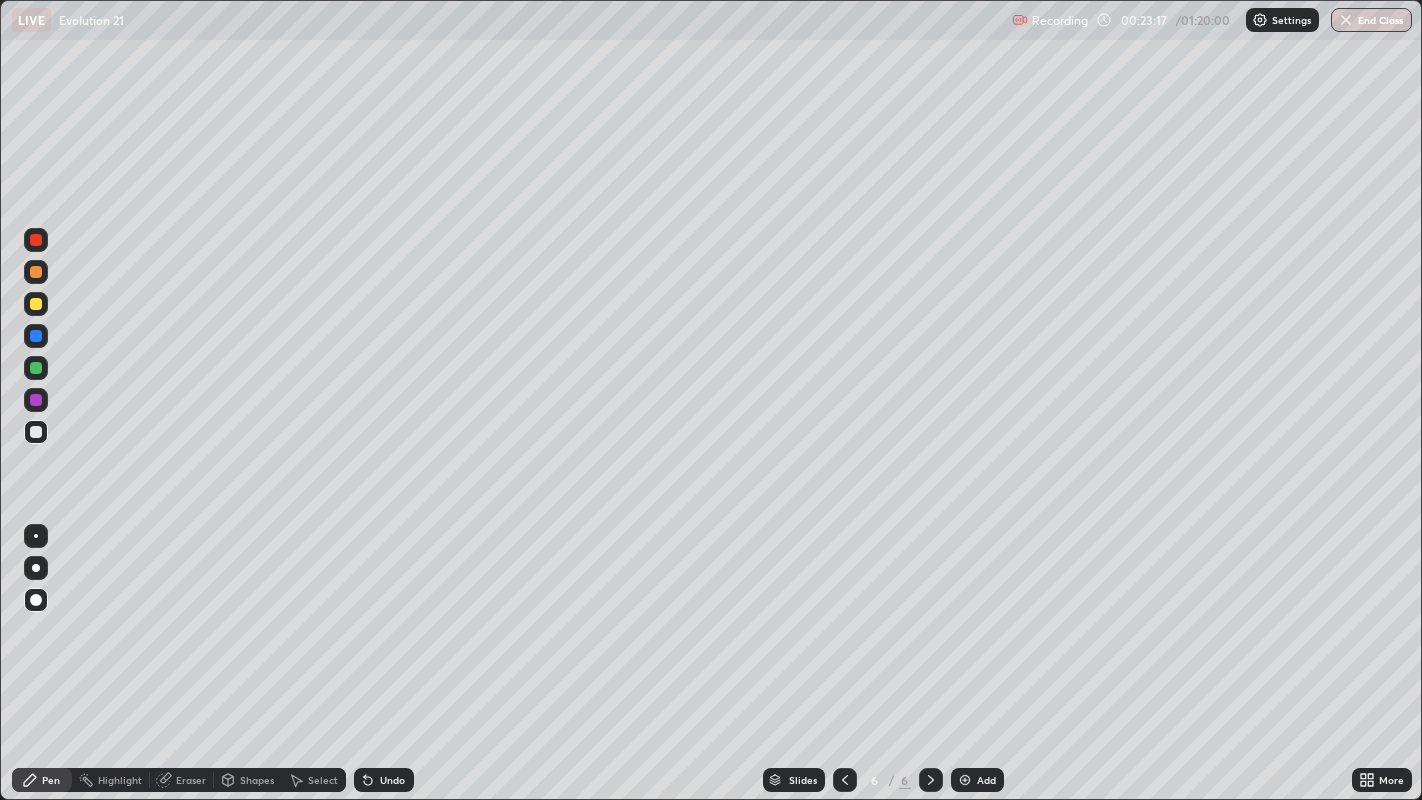 click on "Add" at bounding box center [986, 780] 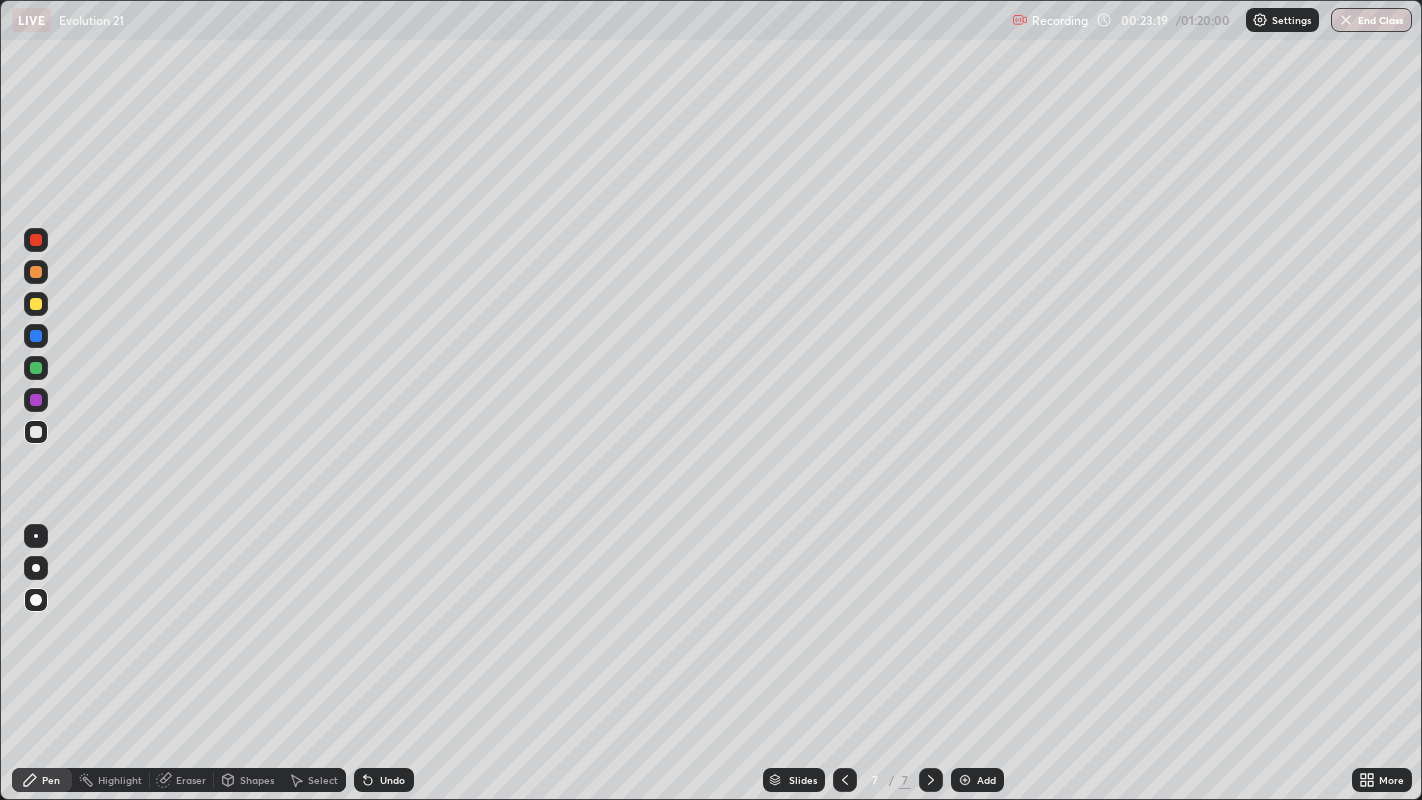 click at bounding box center [36, 304] 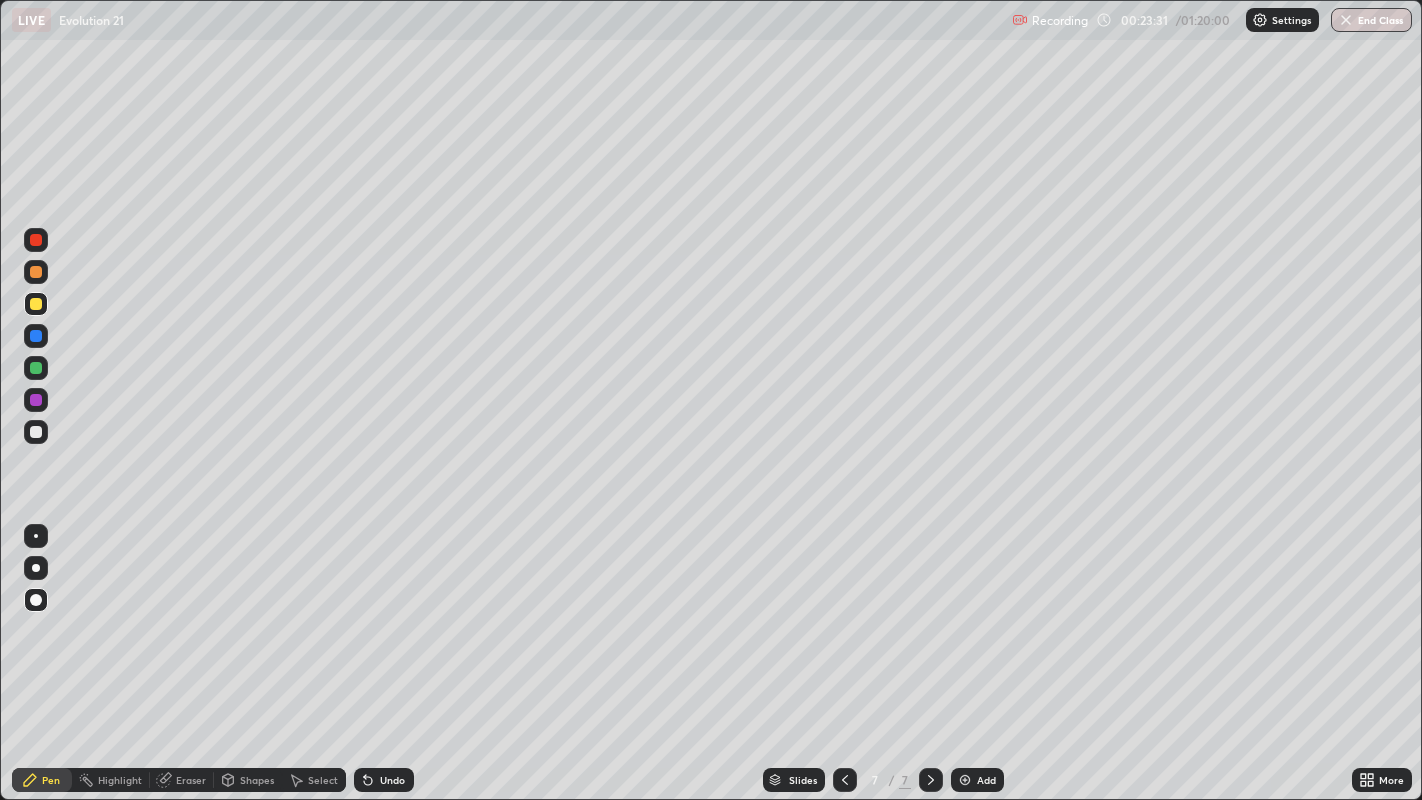 click at bounding box center [36, 432] 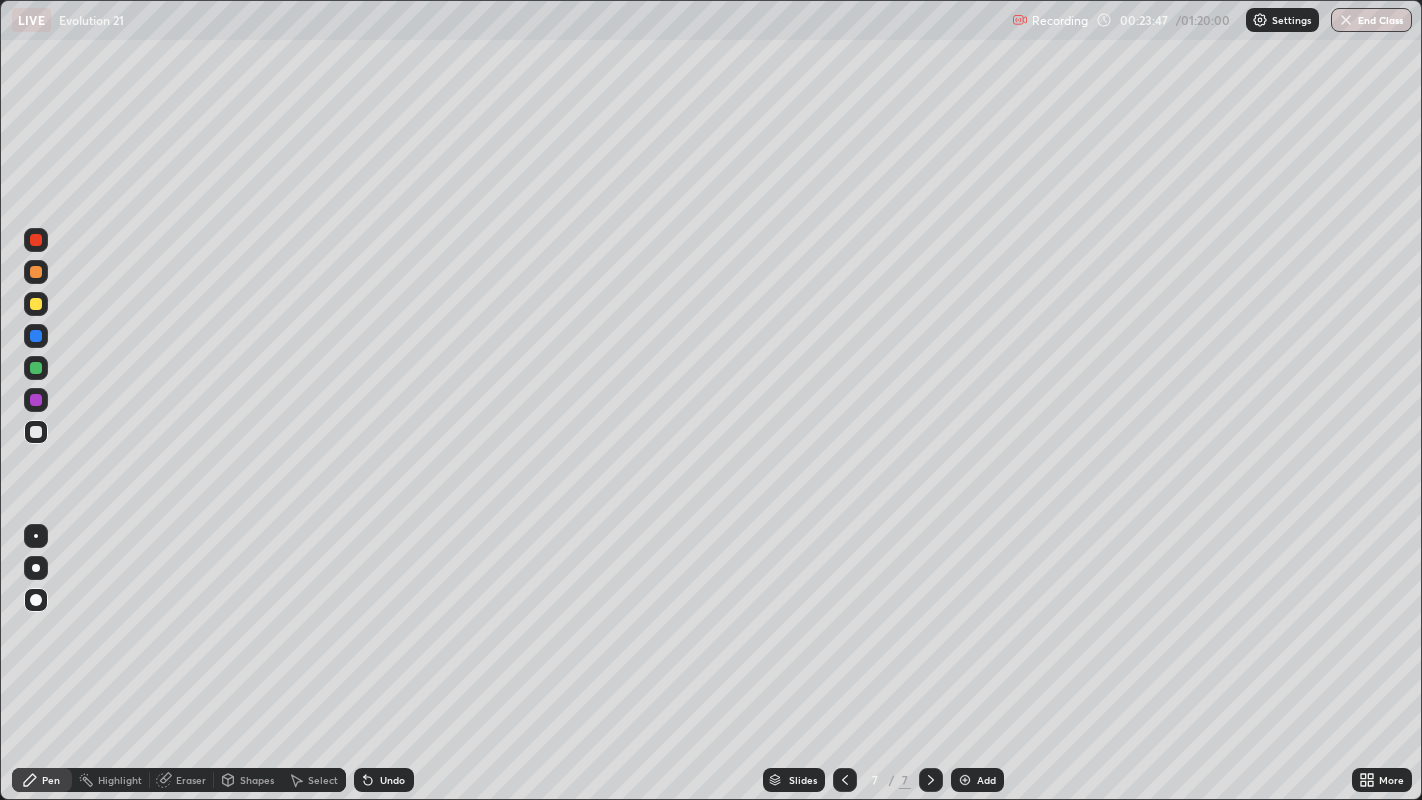 click on "Undo" at bounding box center (392, 780) 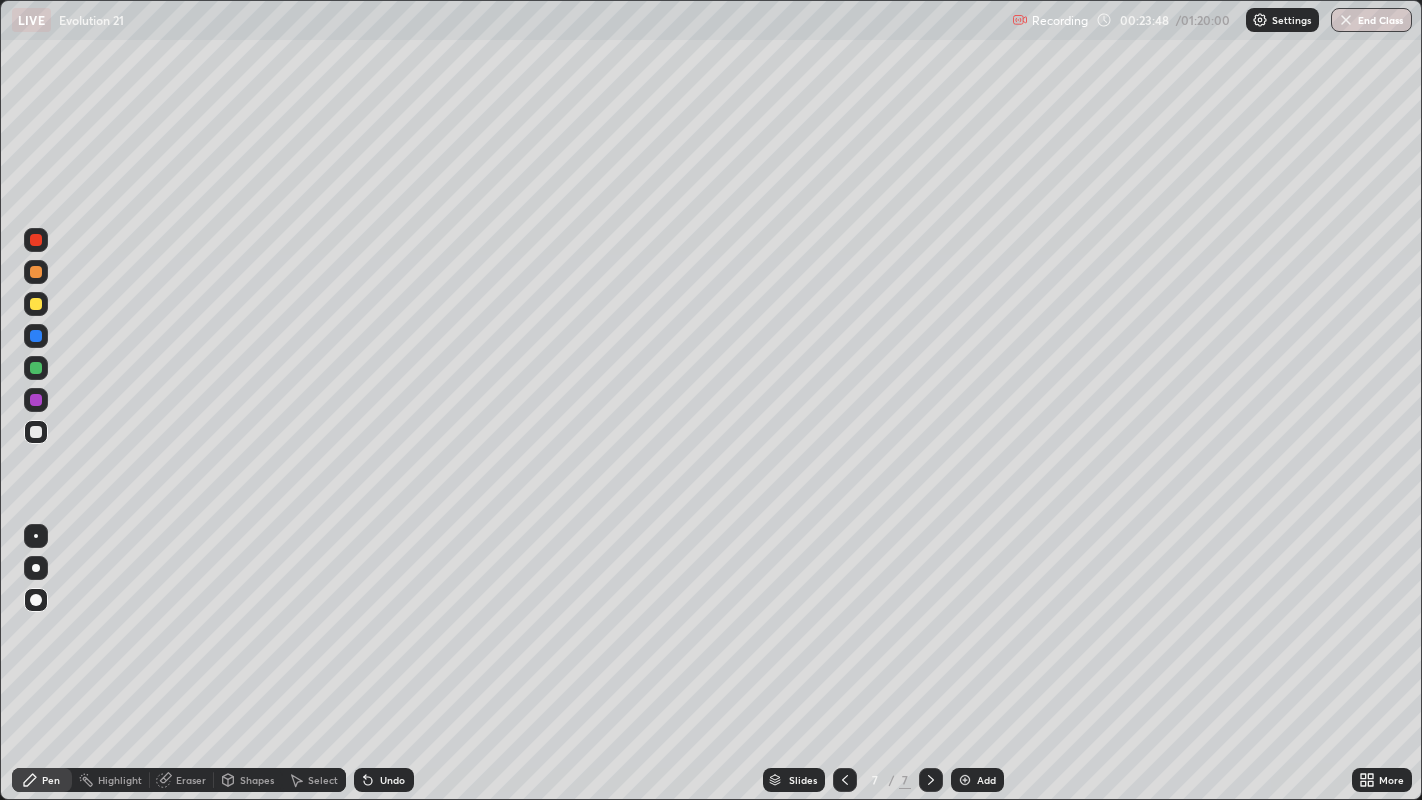 click on "Undo" at bounding box center [392, 780] 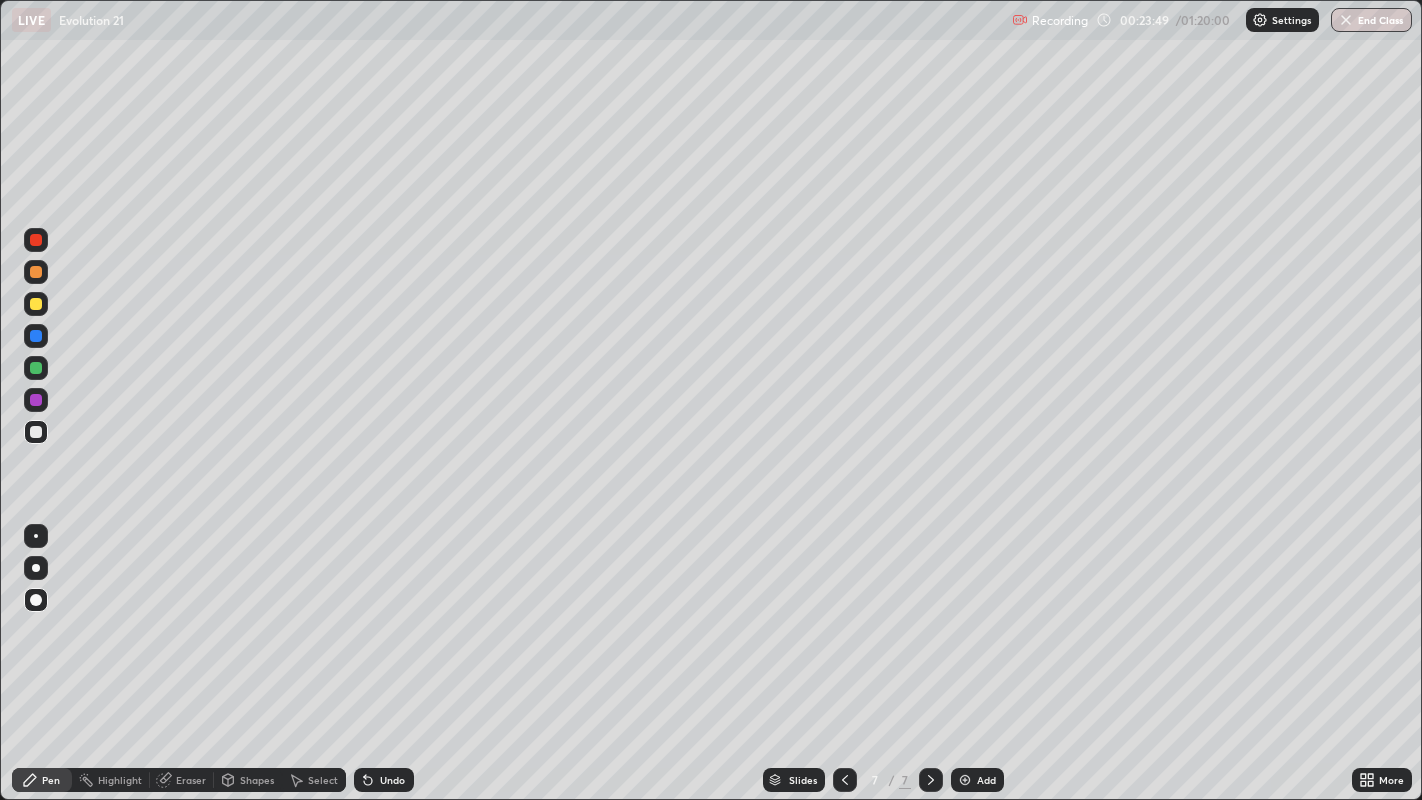 click on "Undo" at bounding box center [384, 780] 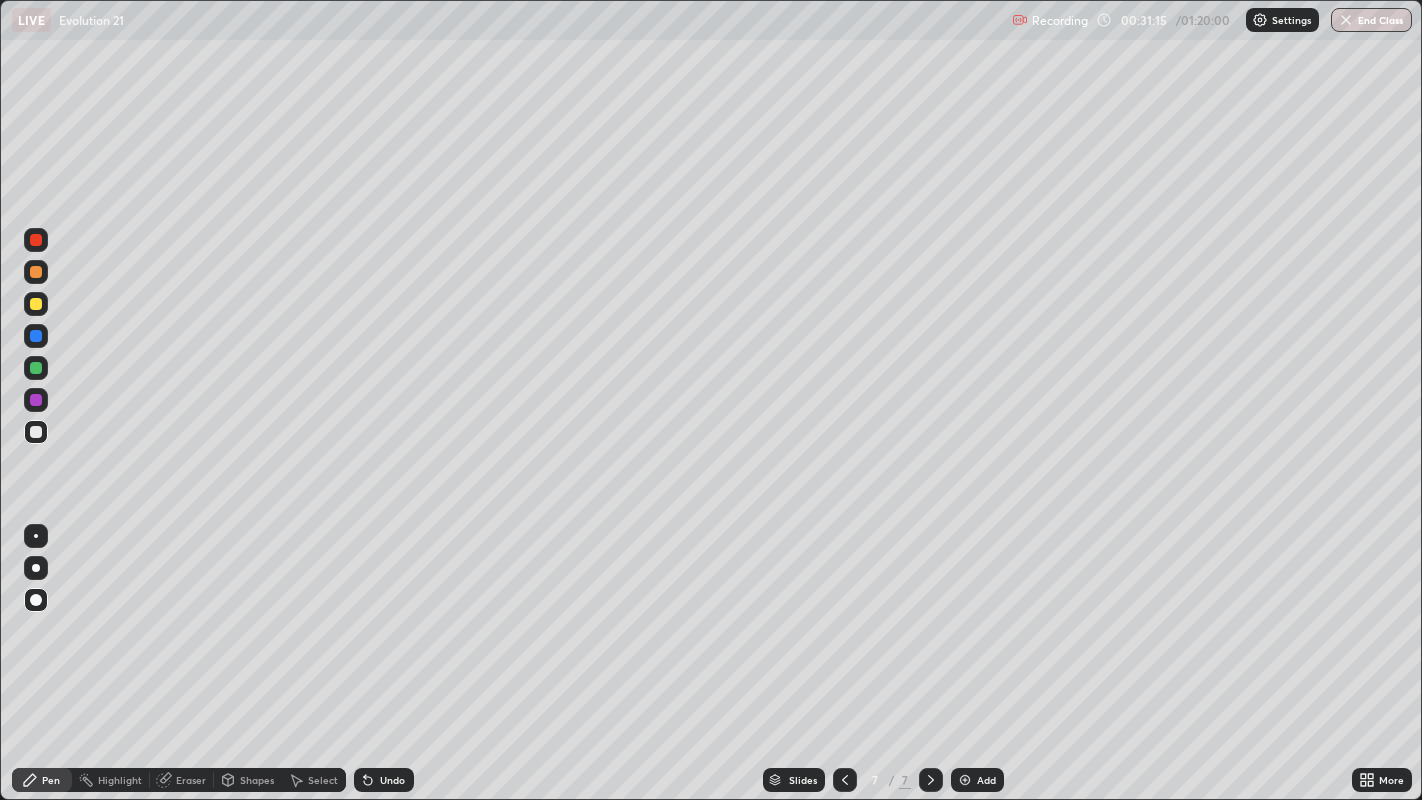 click on "Add" at bounding box center [977, 780] 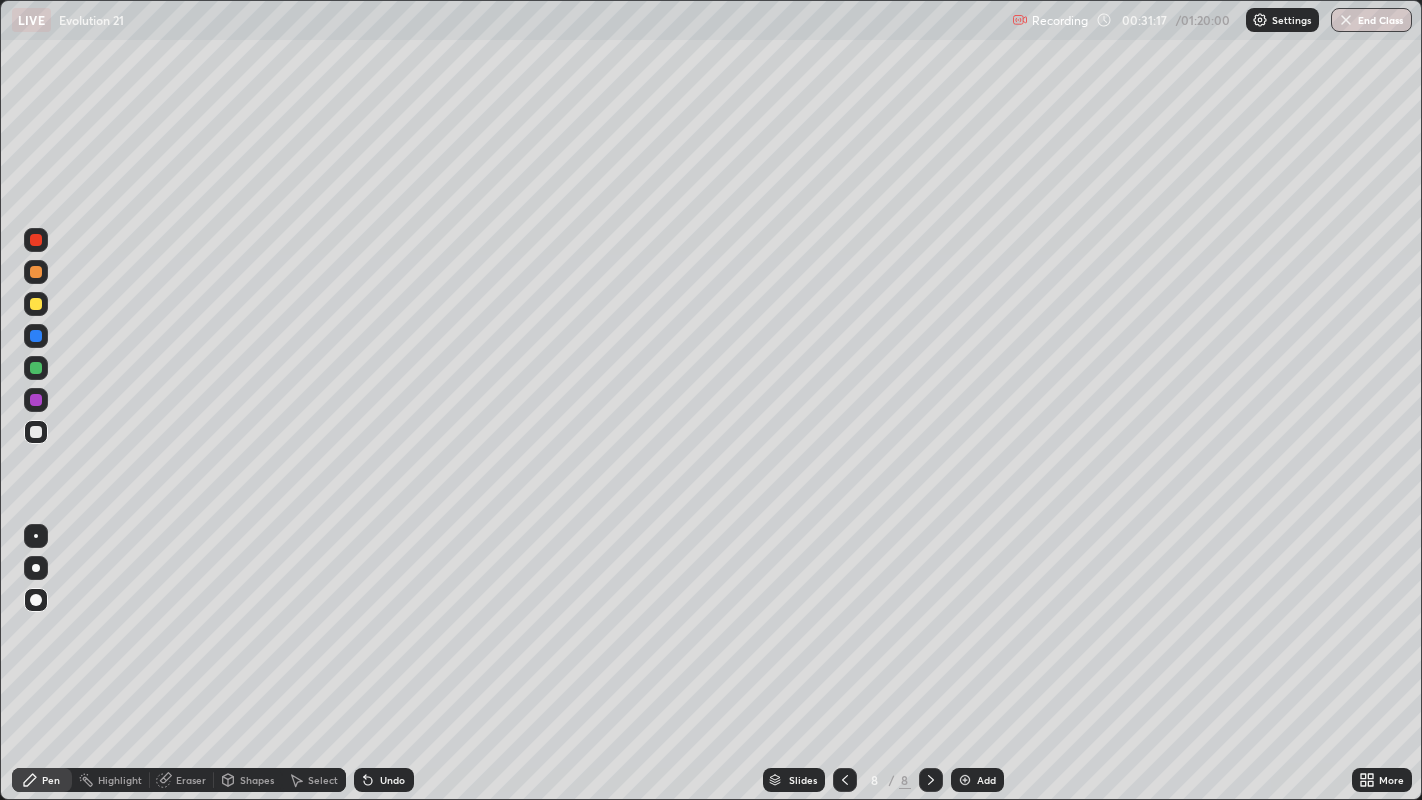 click at bounding box center (36, 304) 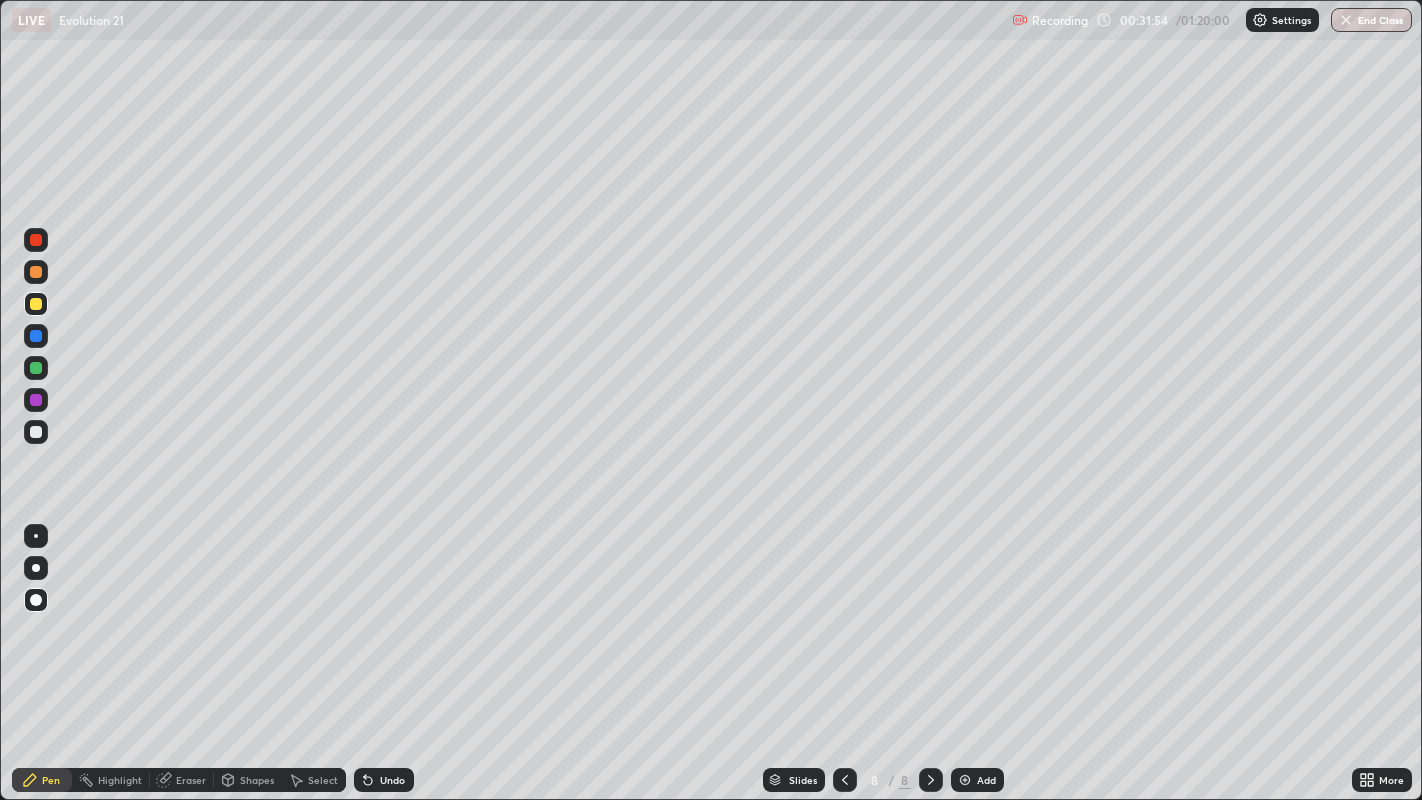 click at bounding box center (36, 432) 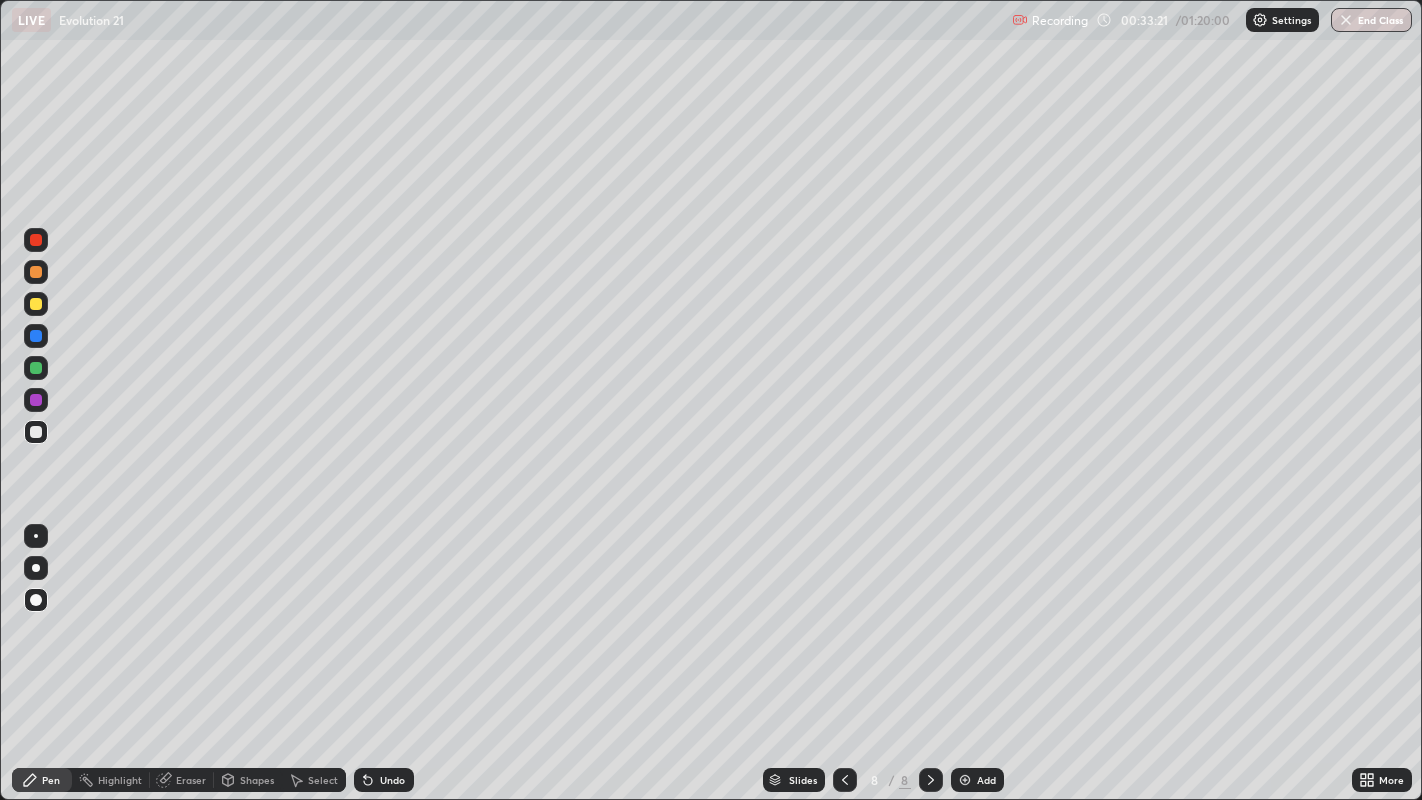 click at bounding box center [36, 432] 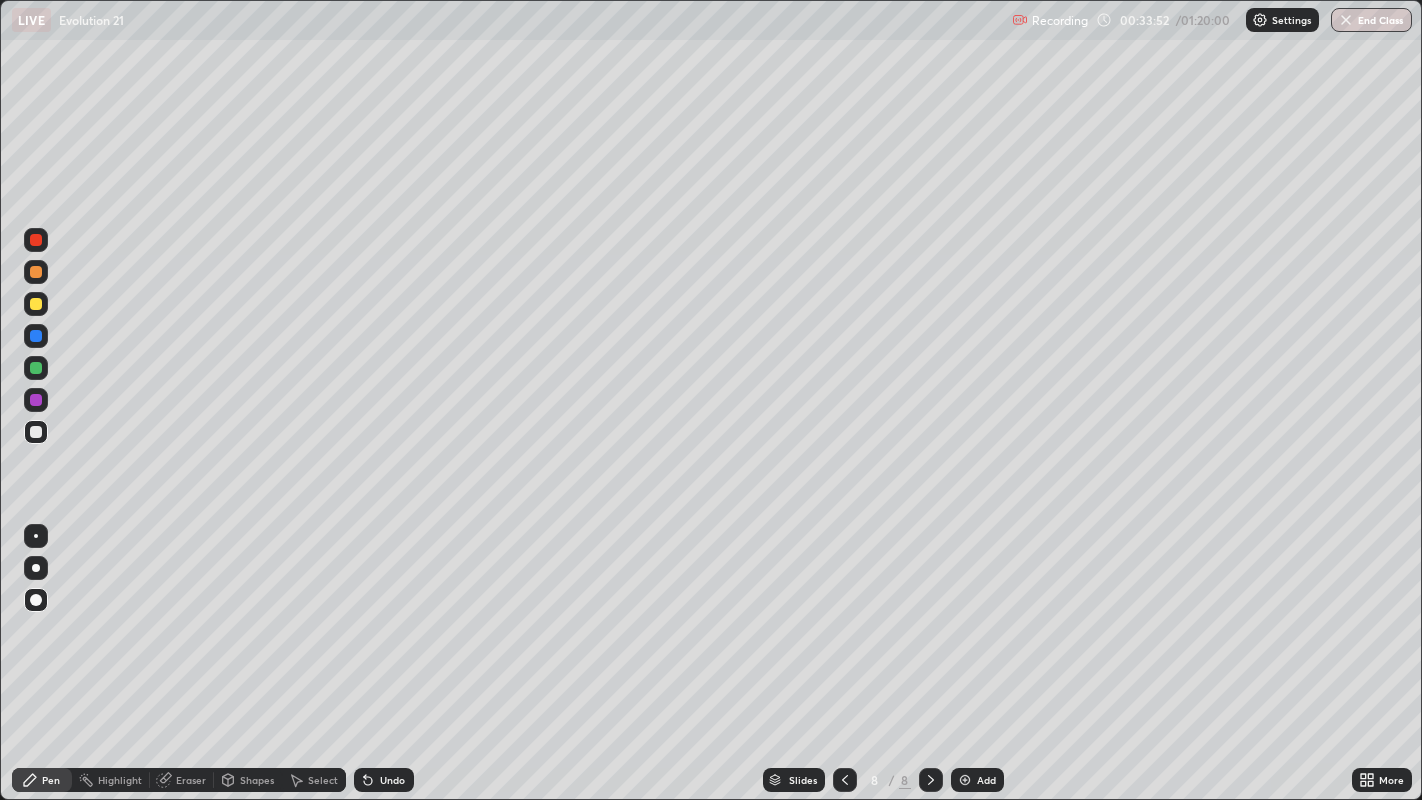 click at bounding box center [36, 432] 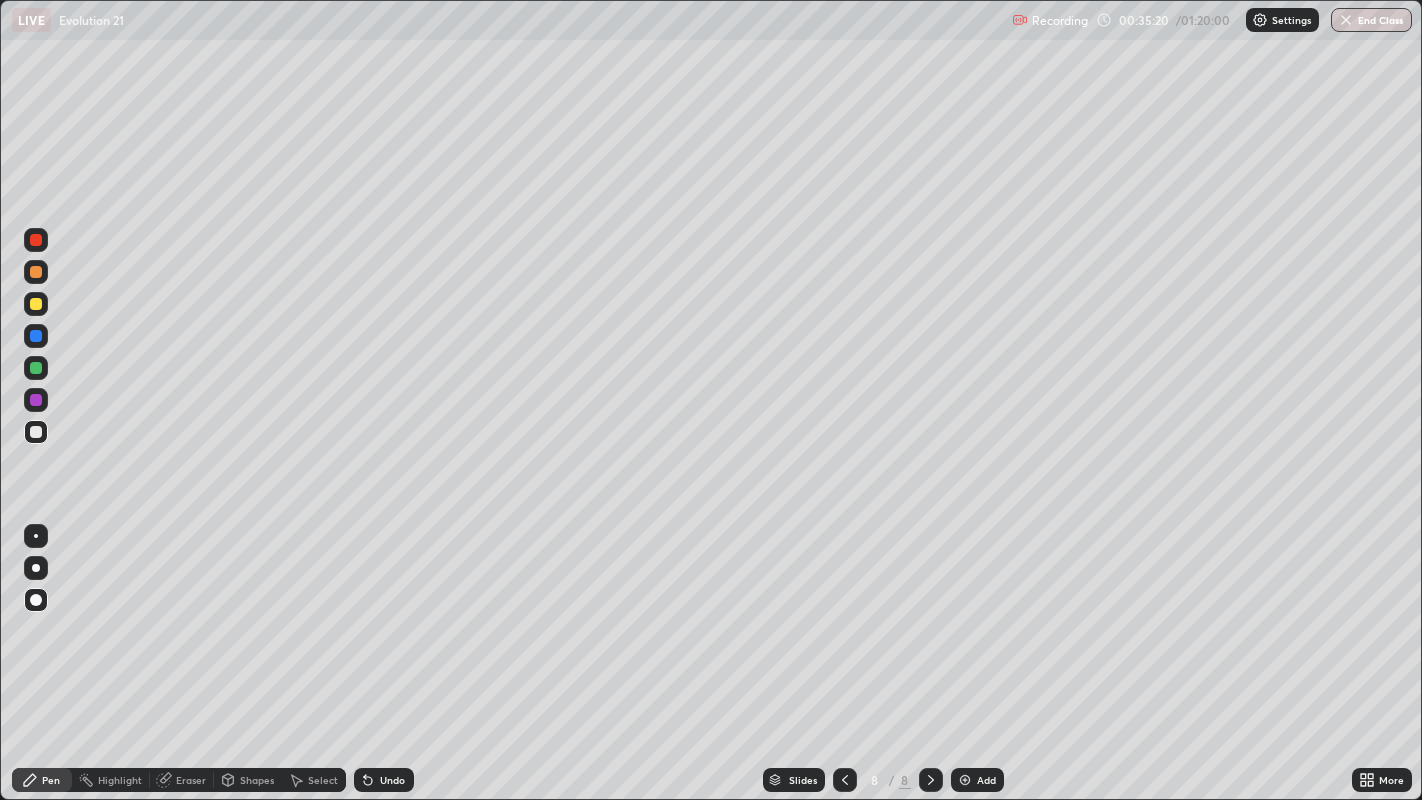click on "Undo" at bounding box center (392, 780) 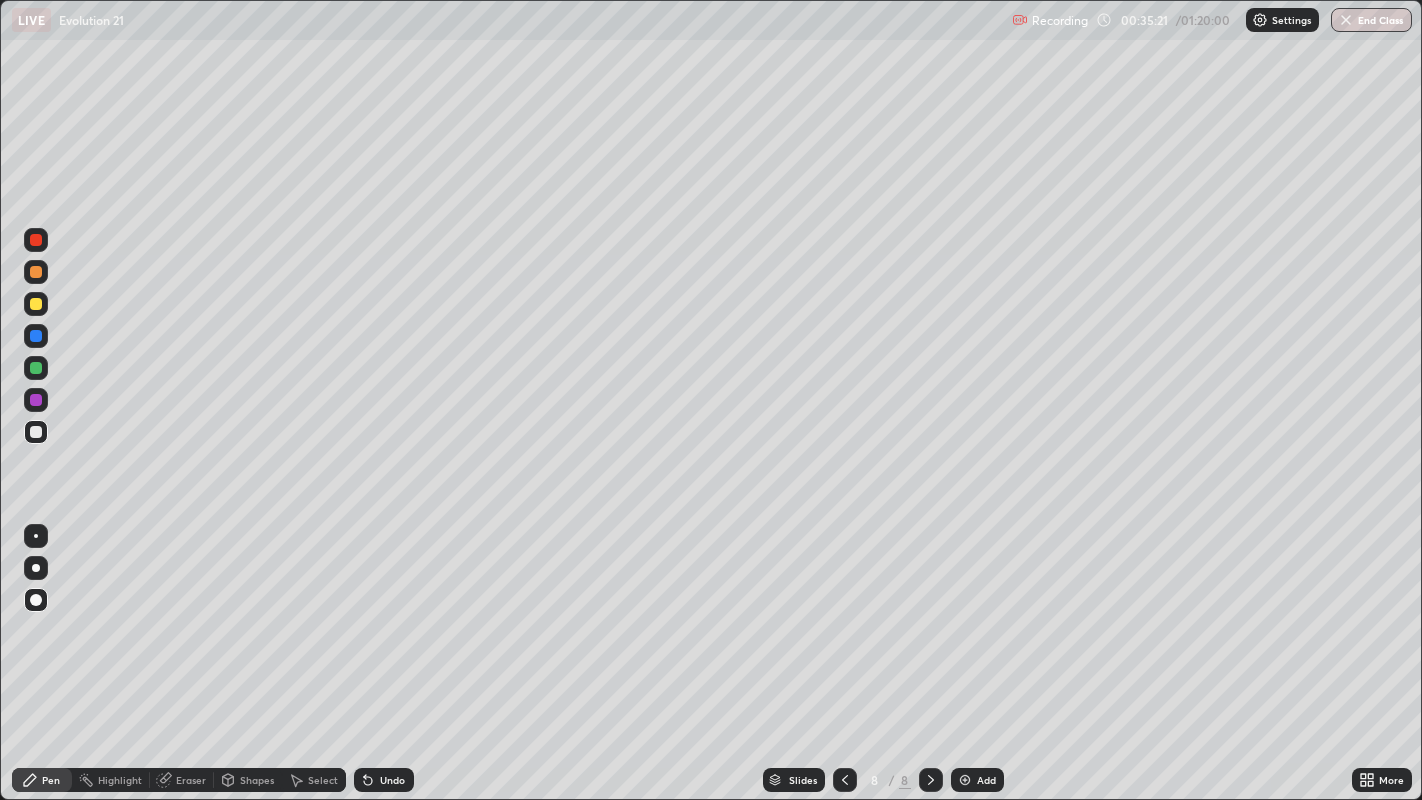 click on "Undo" at bounding box center [384, 780] 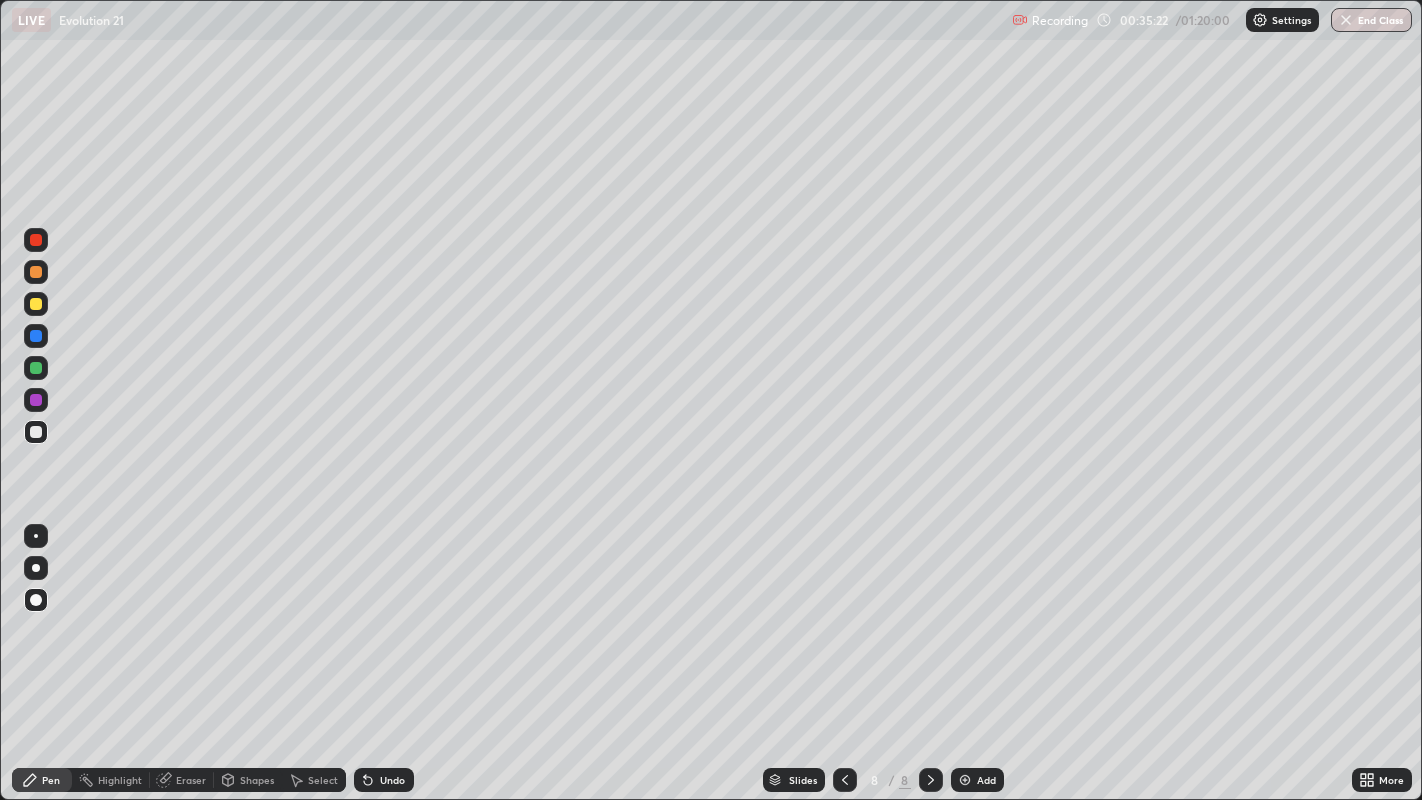 click on "Undo" at bounding box center (384, 780) 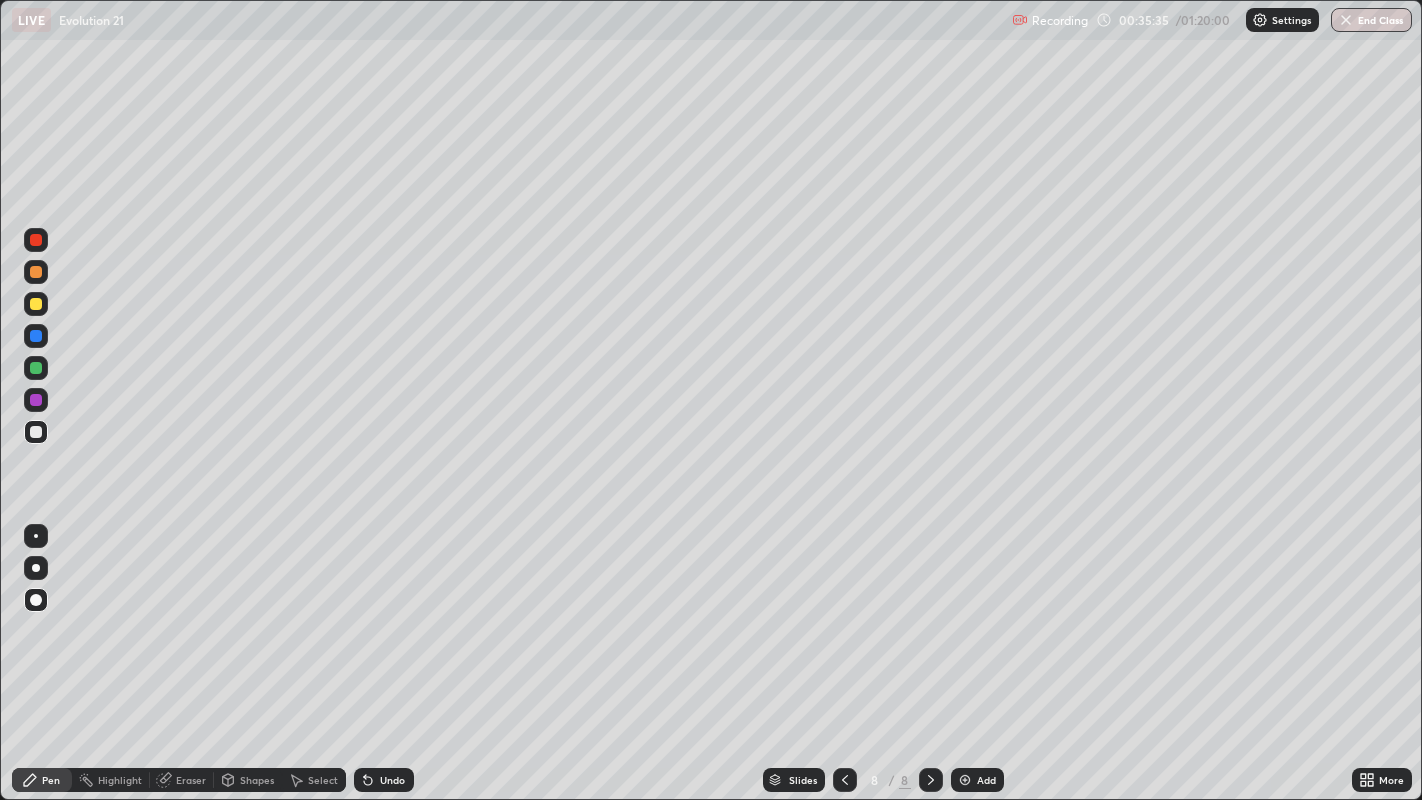 click on "Undo" at bounding box center [392, 780] 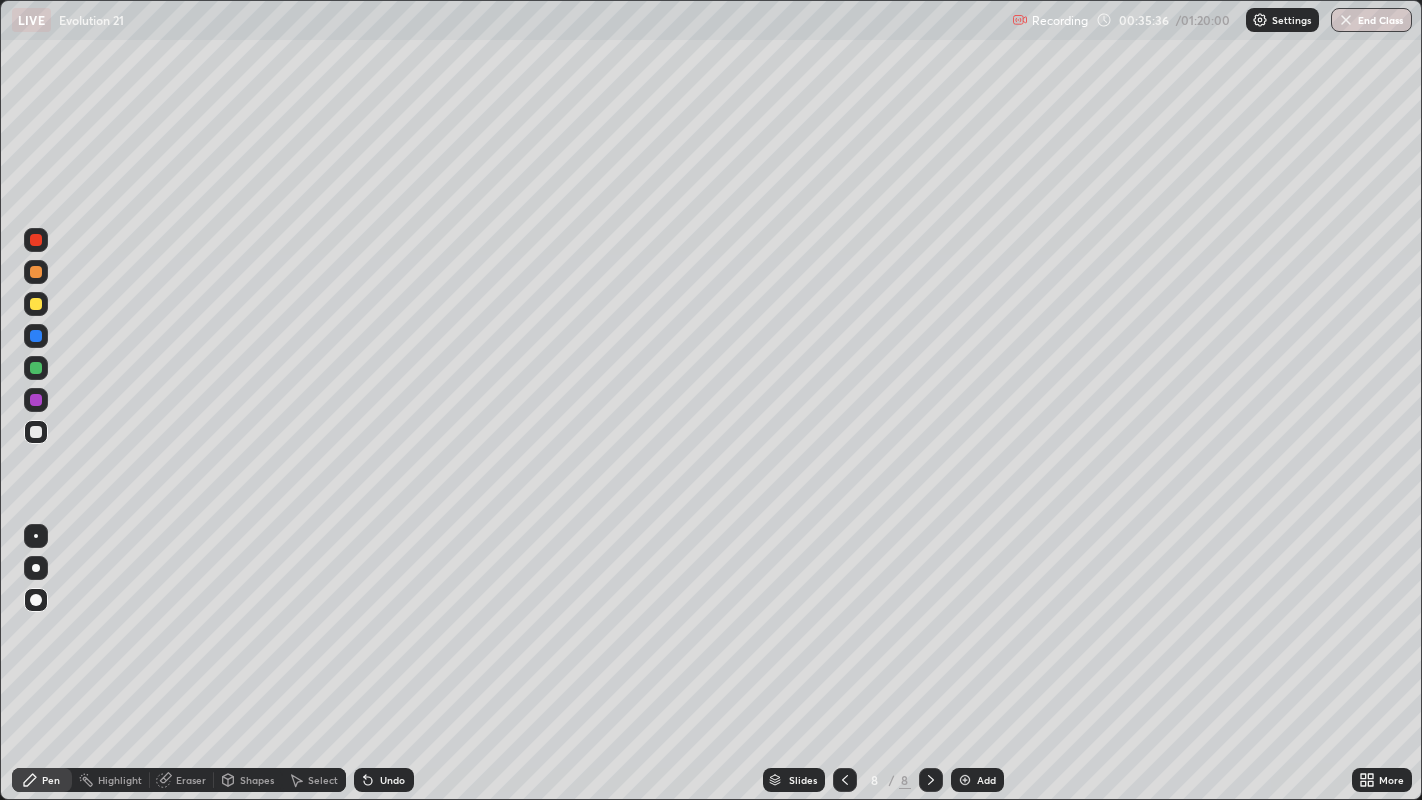click on "Undo" at bounding box center (392, 780) 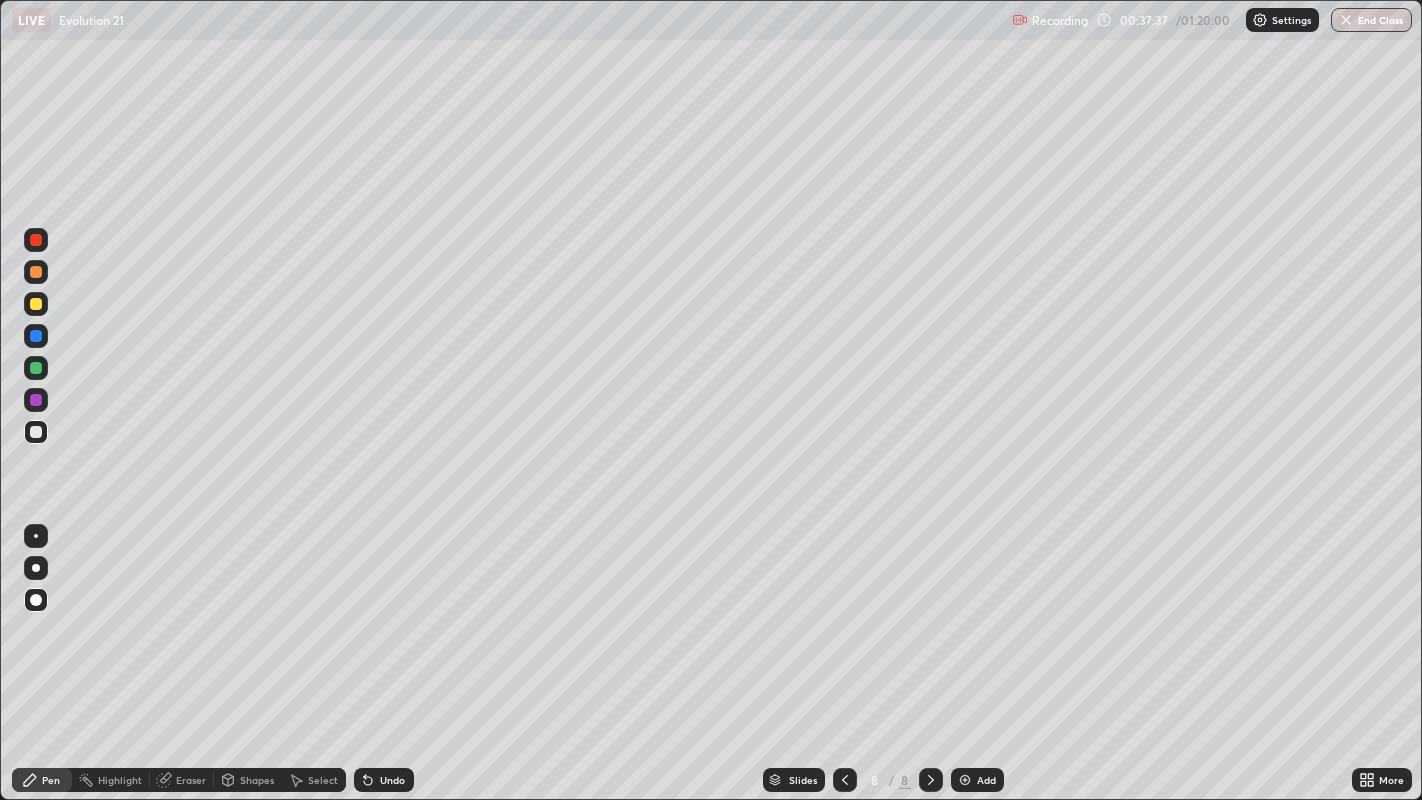 click at bounding box center [36, 304] 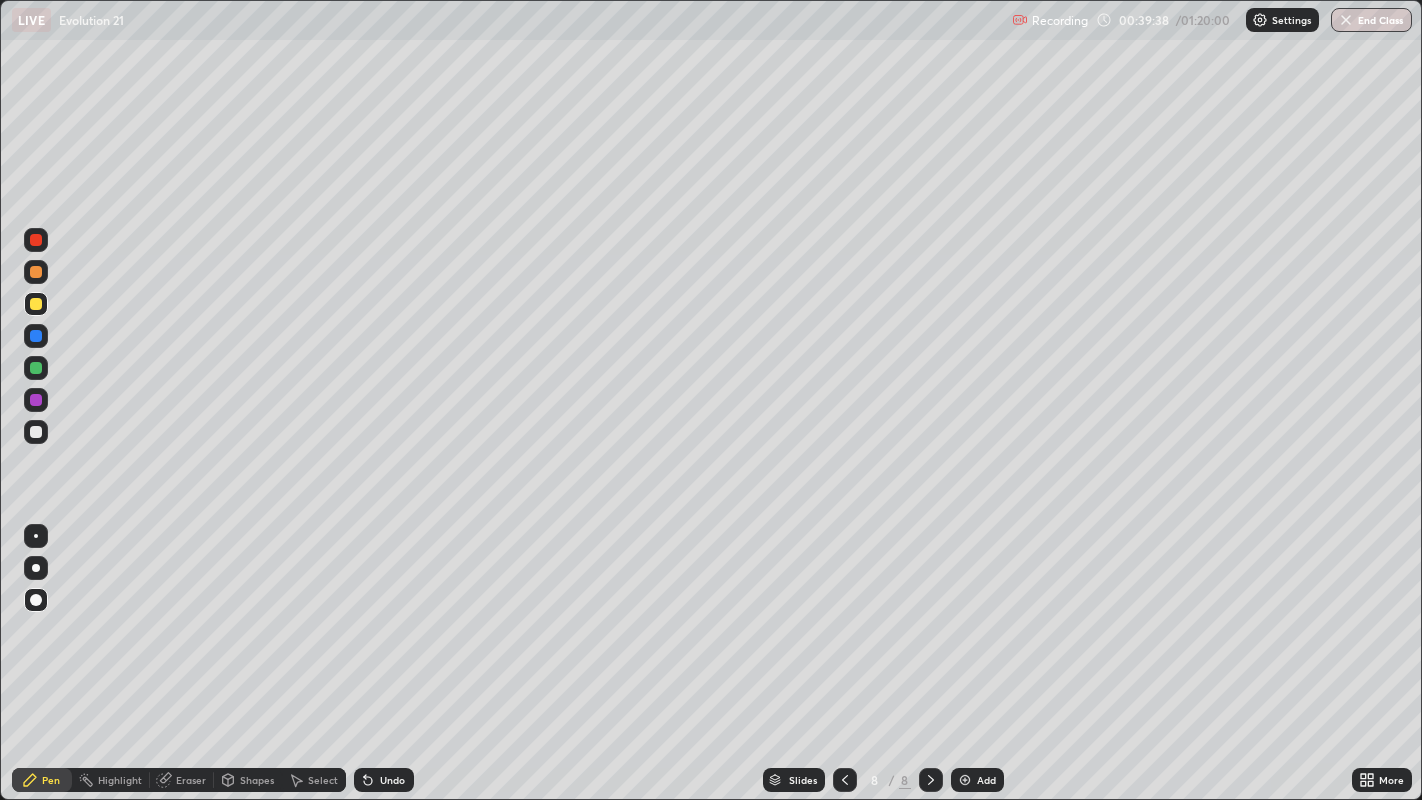 click on "Add" at bounding box center (977, 780) 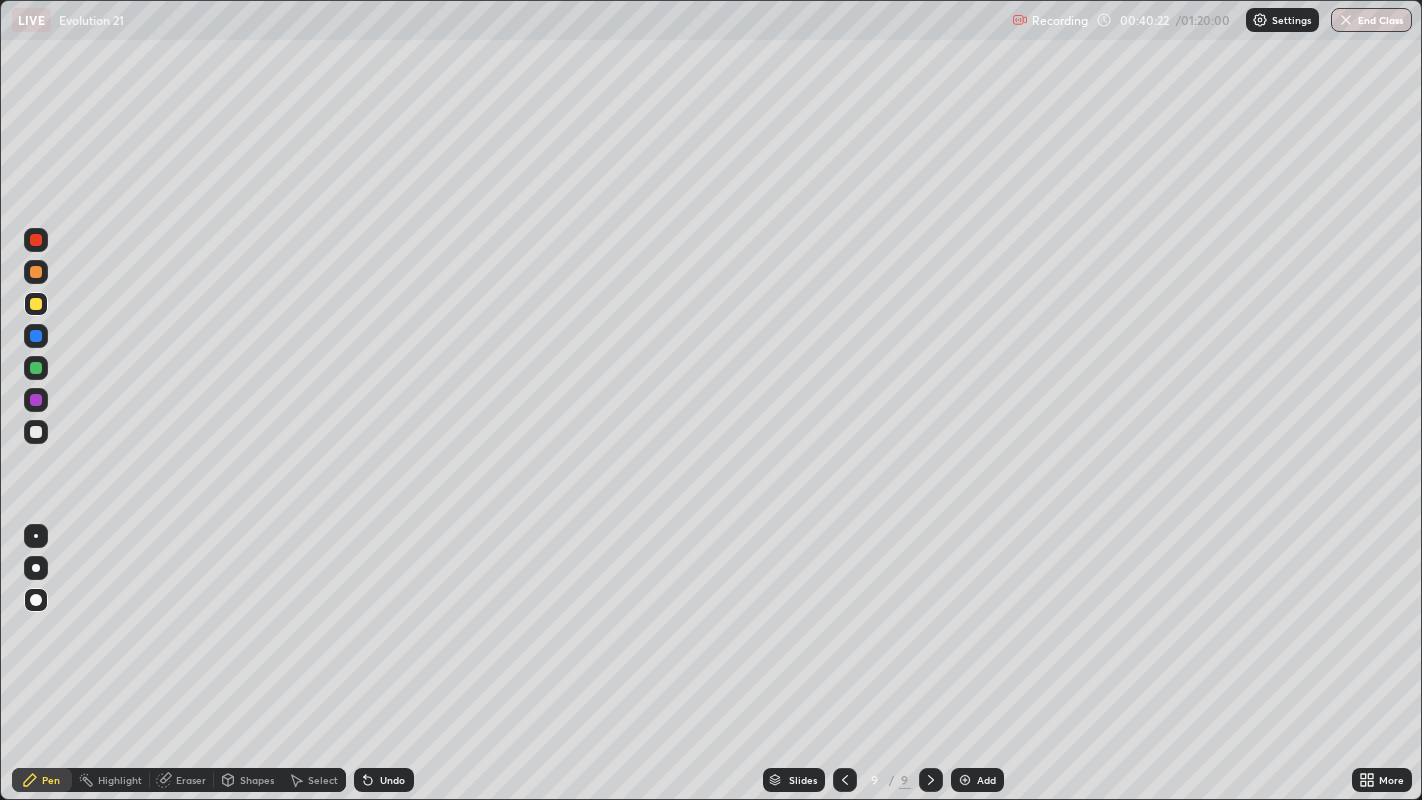 click at bounding box center [36, 432] 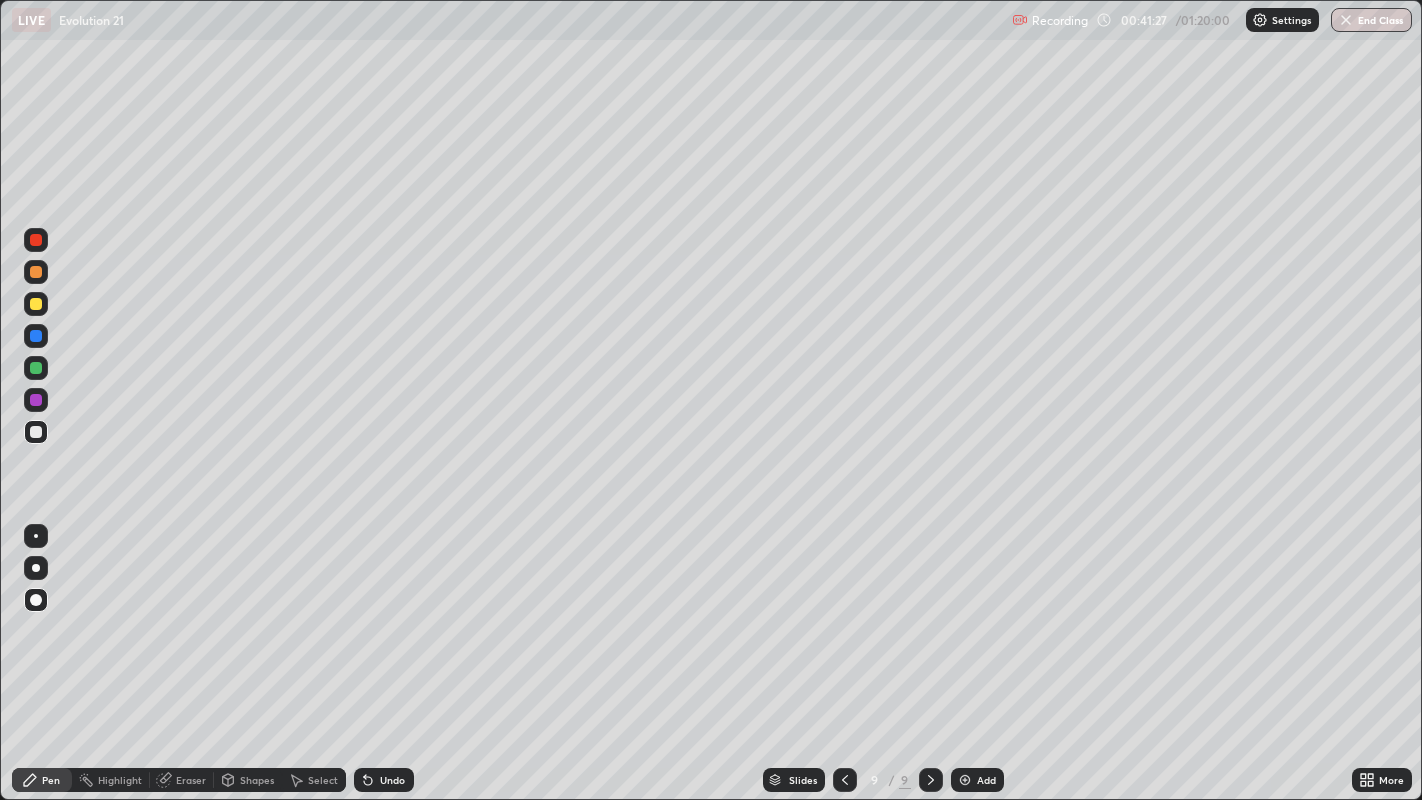 click at bounding box center (36, 240) 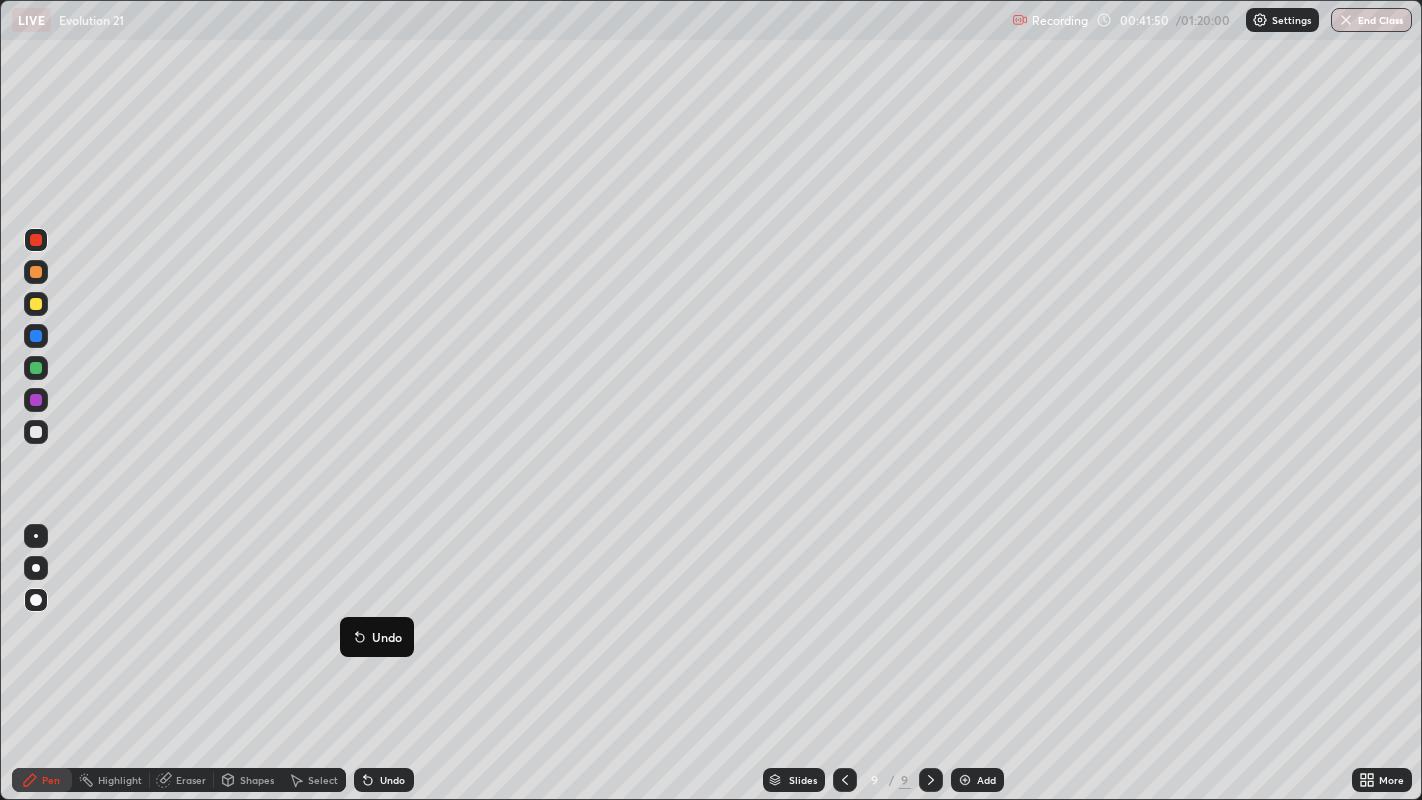 click on "Undo" at bounding box center (377, 637) 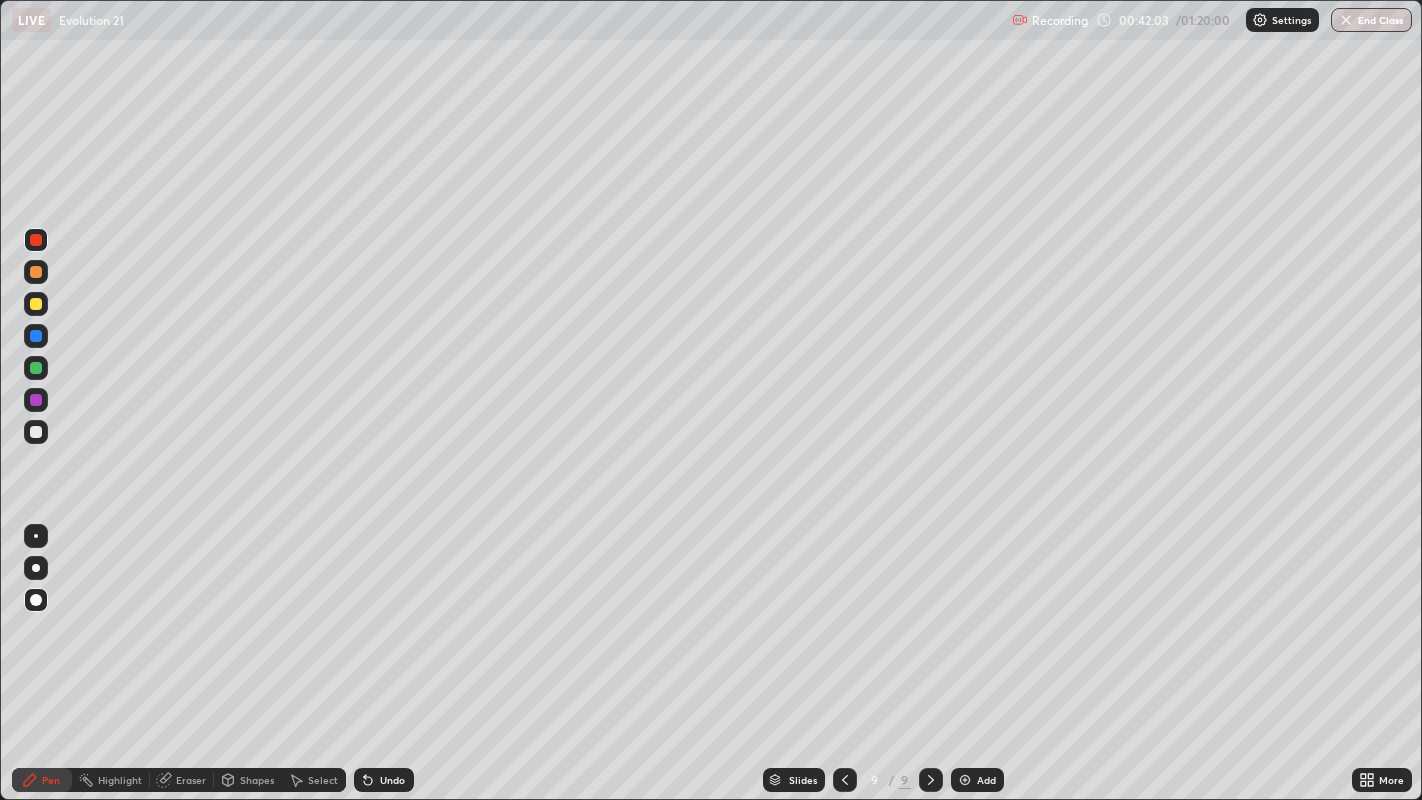 click on "Select" at bounding box center (314, 780) 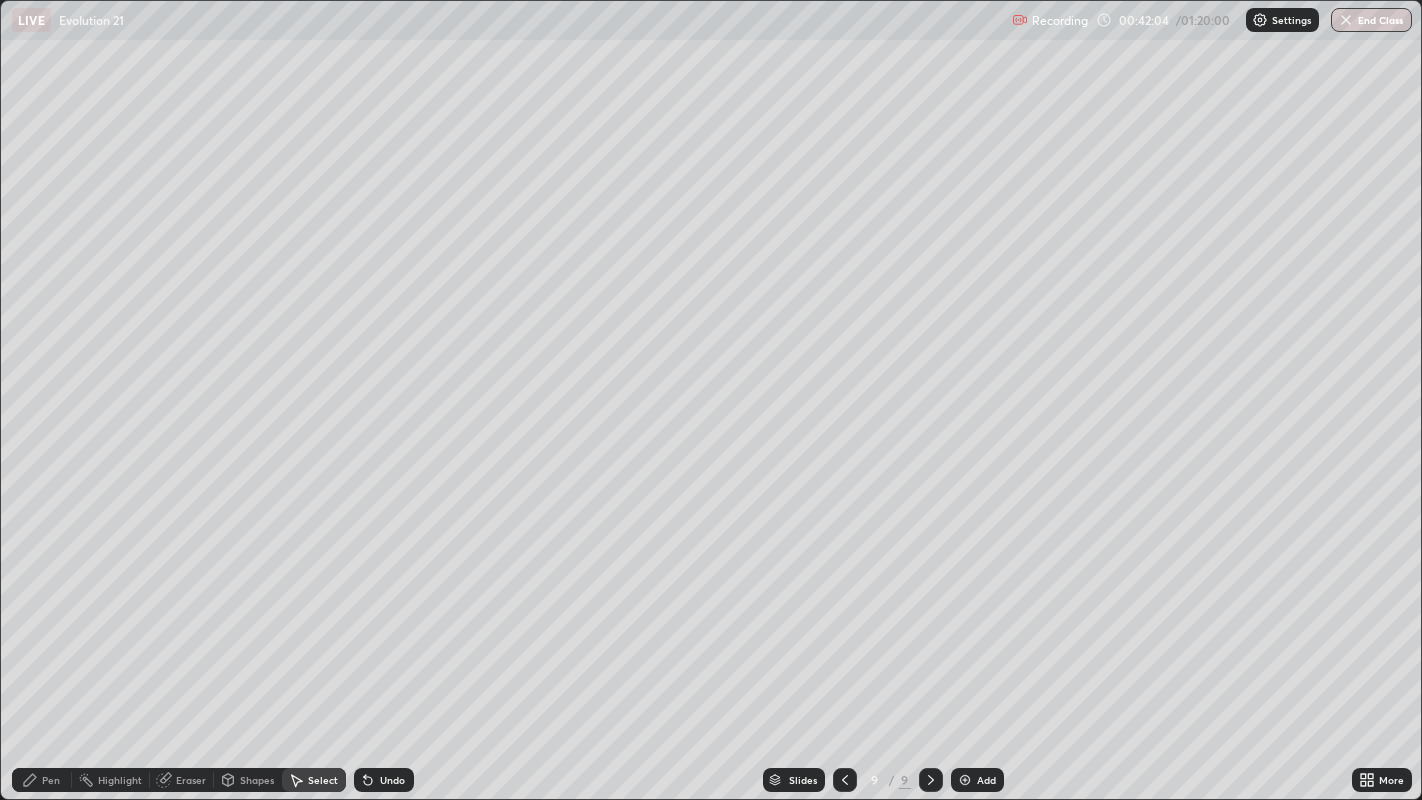 click on "Undo" at bounding box center (384, 780) 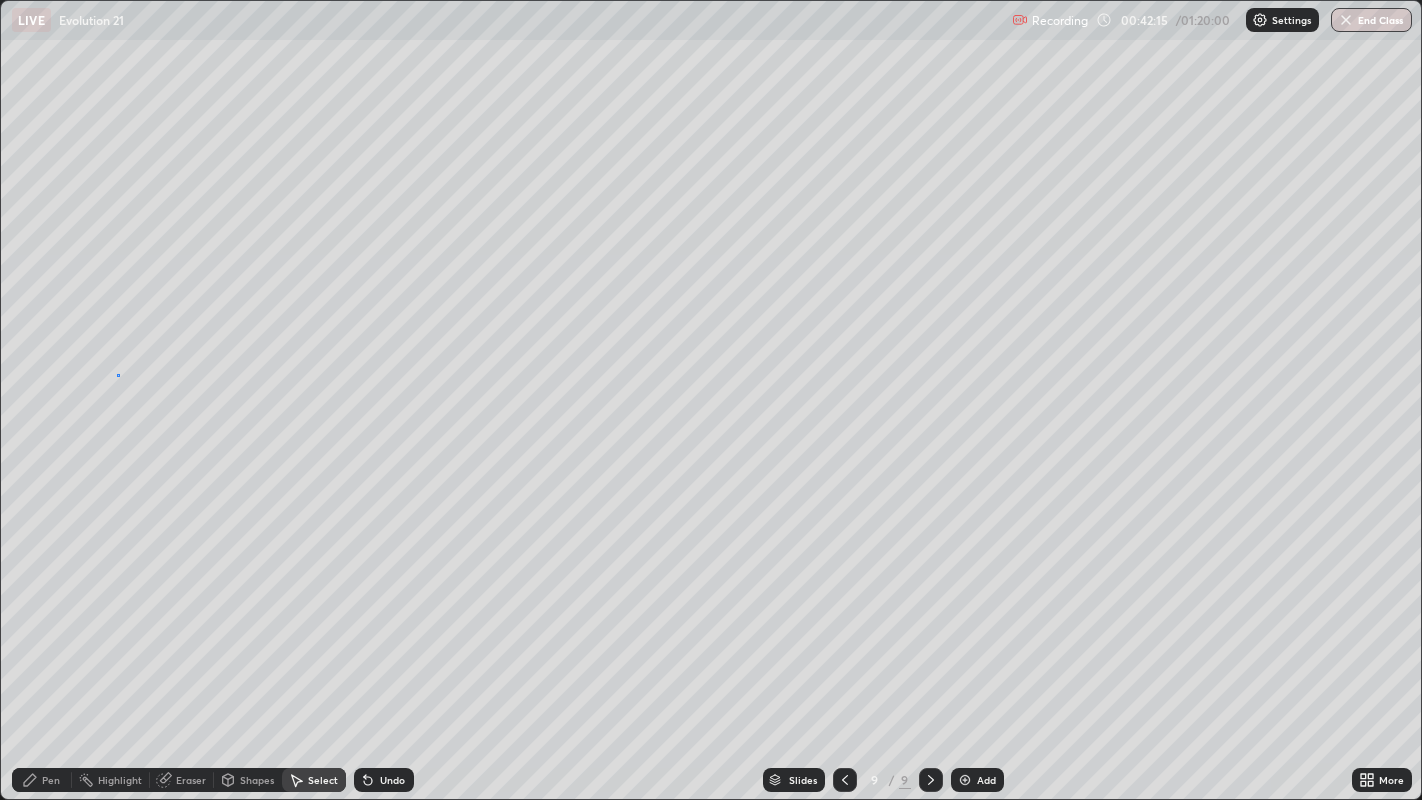click on "0 ° Undo Copy Duplicate Duplicate to new slide Delete" at bounding box center (711, 400) 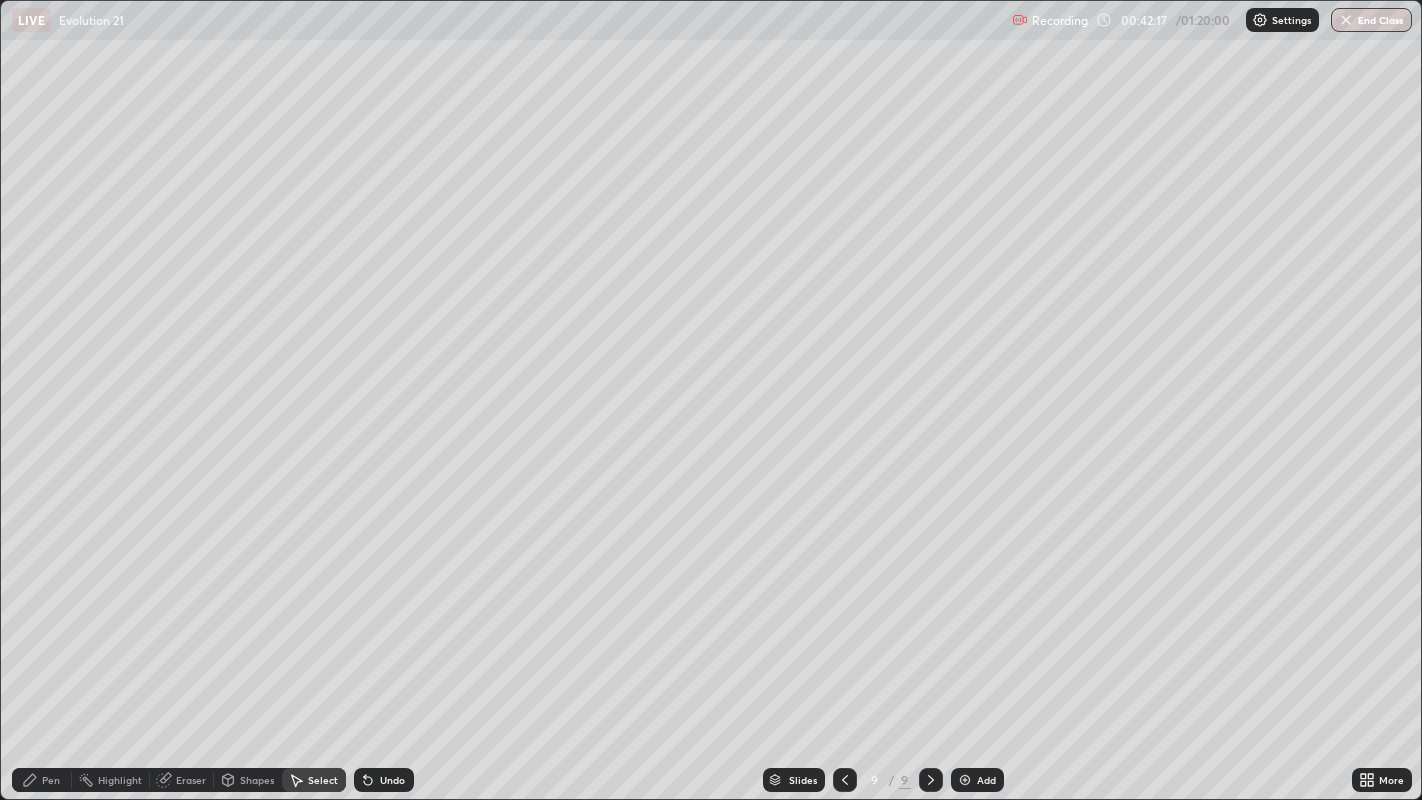 click on "Add" at bounding box center [986, 780] 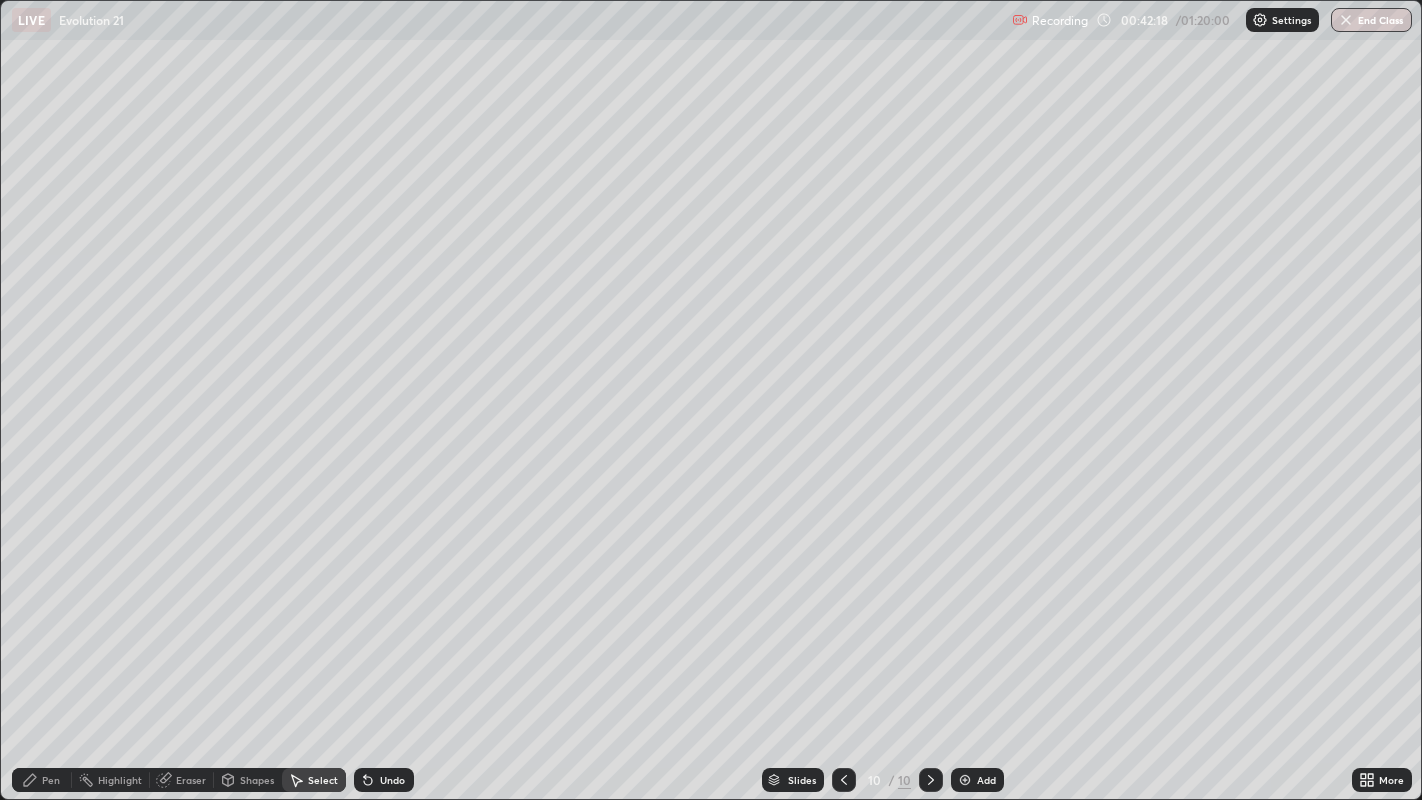 click 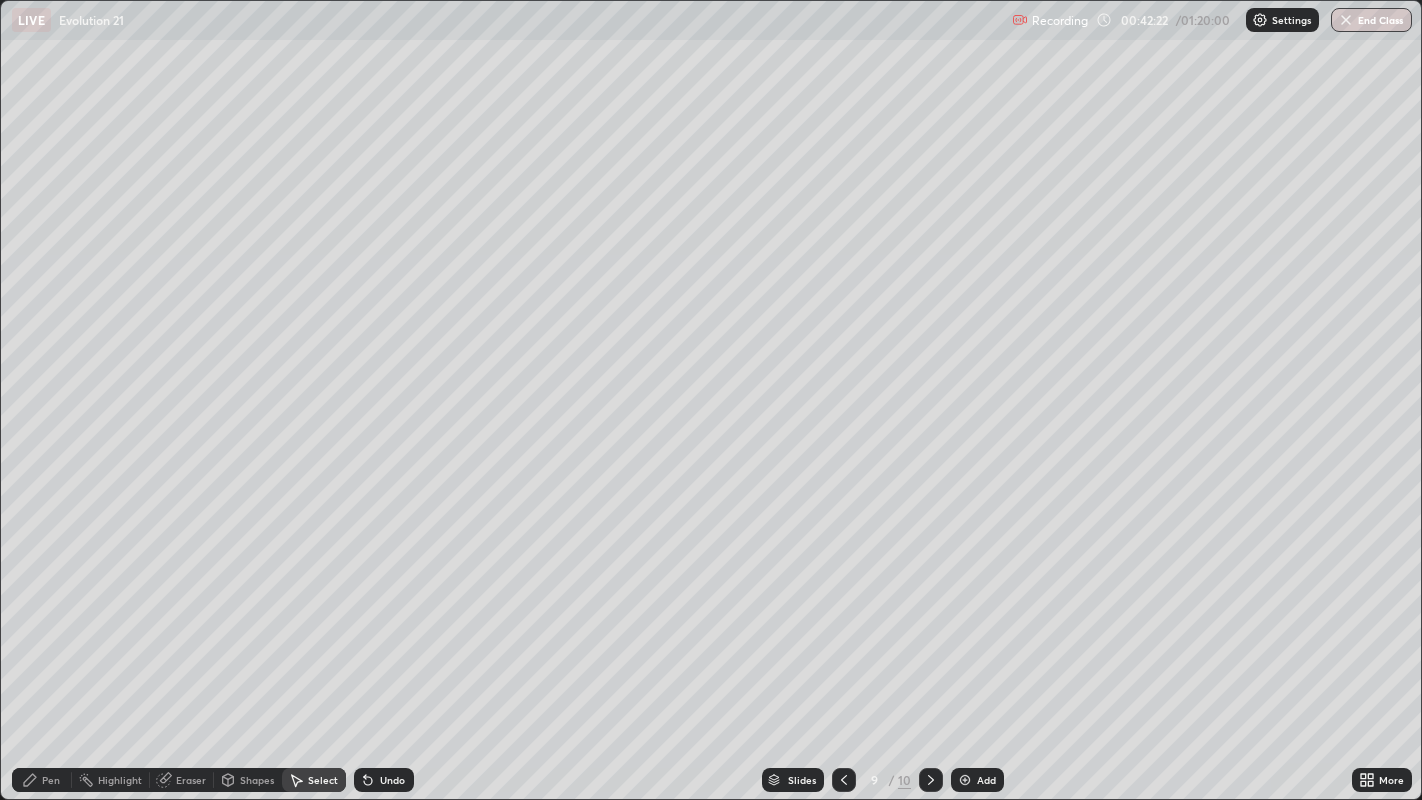 click on "Pen" at bounding box center (51, 780) 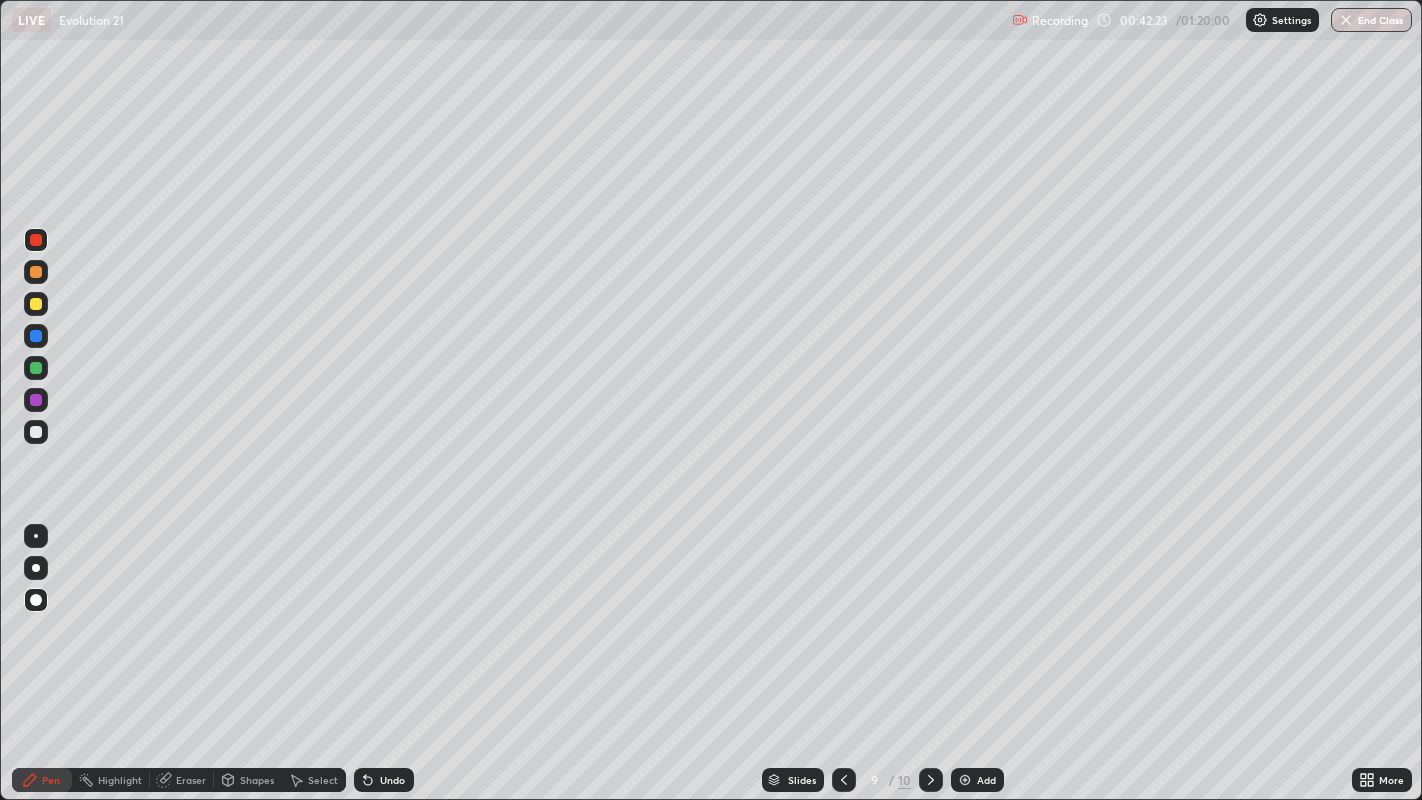 click at bounding box center (36, 368) 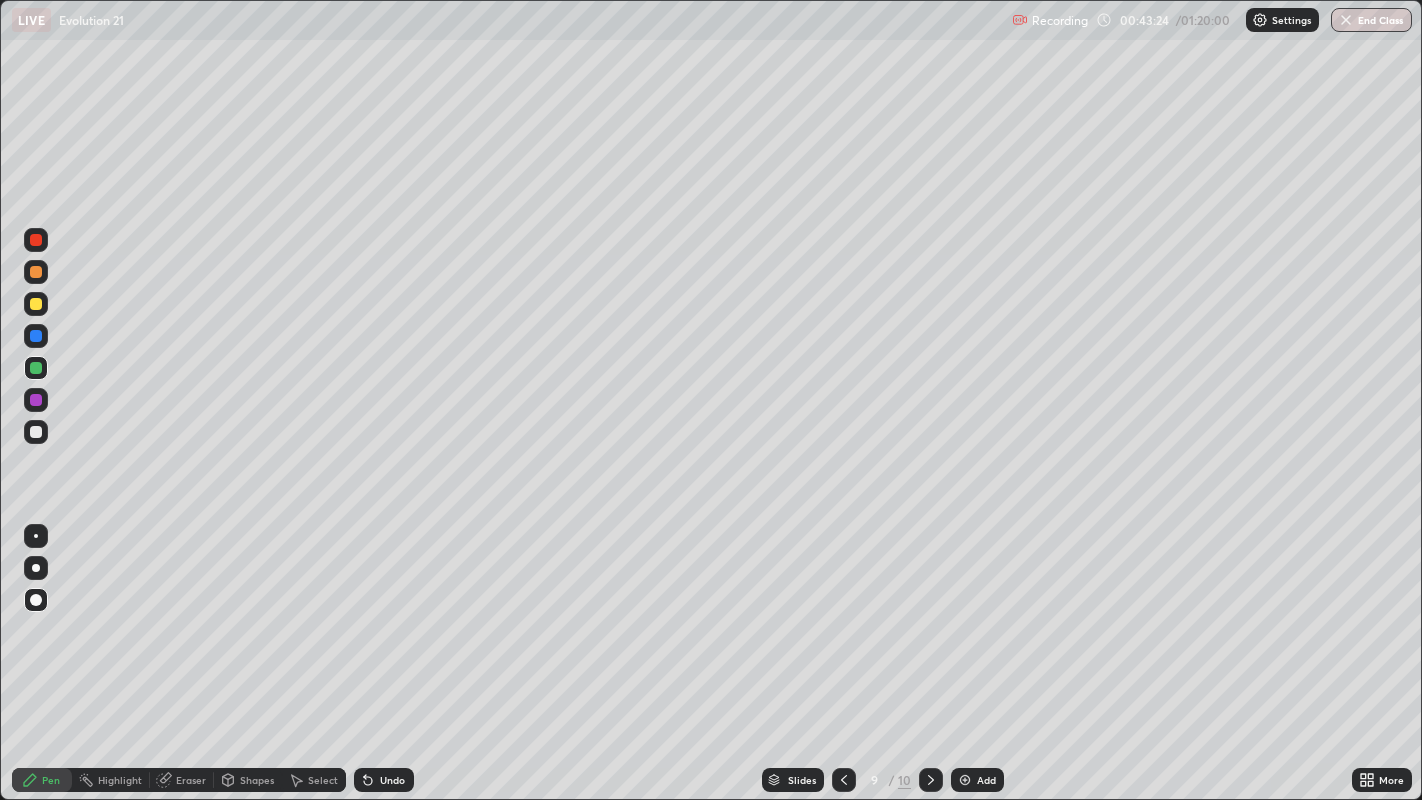 click 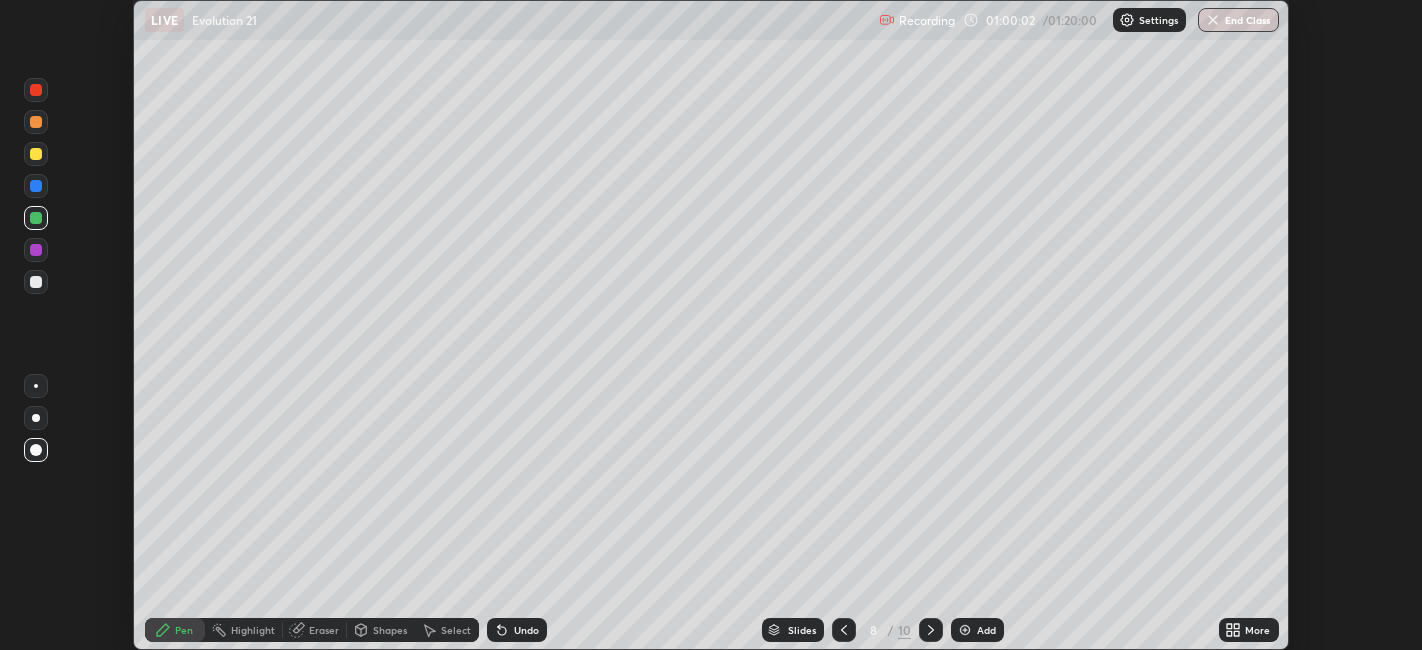 scroll, scrollTop: 0, scrollLeft: 0, axis: both 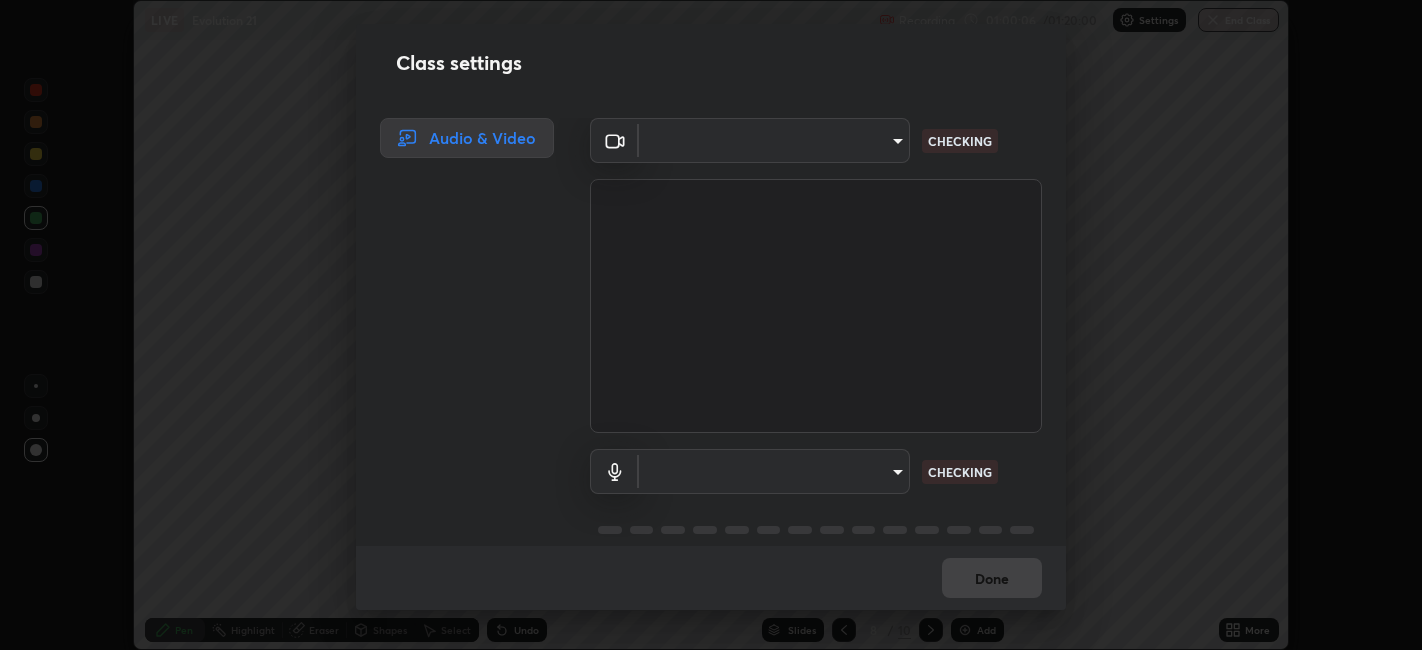 type on "9e57caed4cce4141f5eaa85e897878ef8d6f7de05c3a7e1aeb5fb010bc414606" 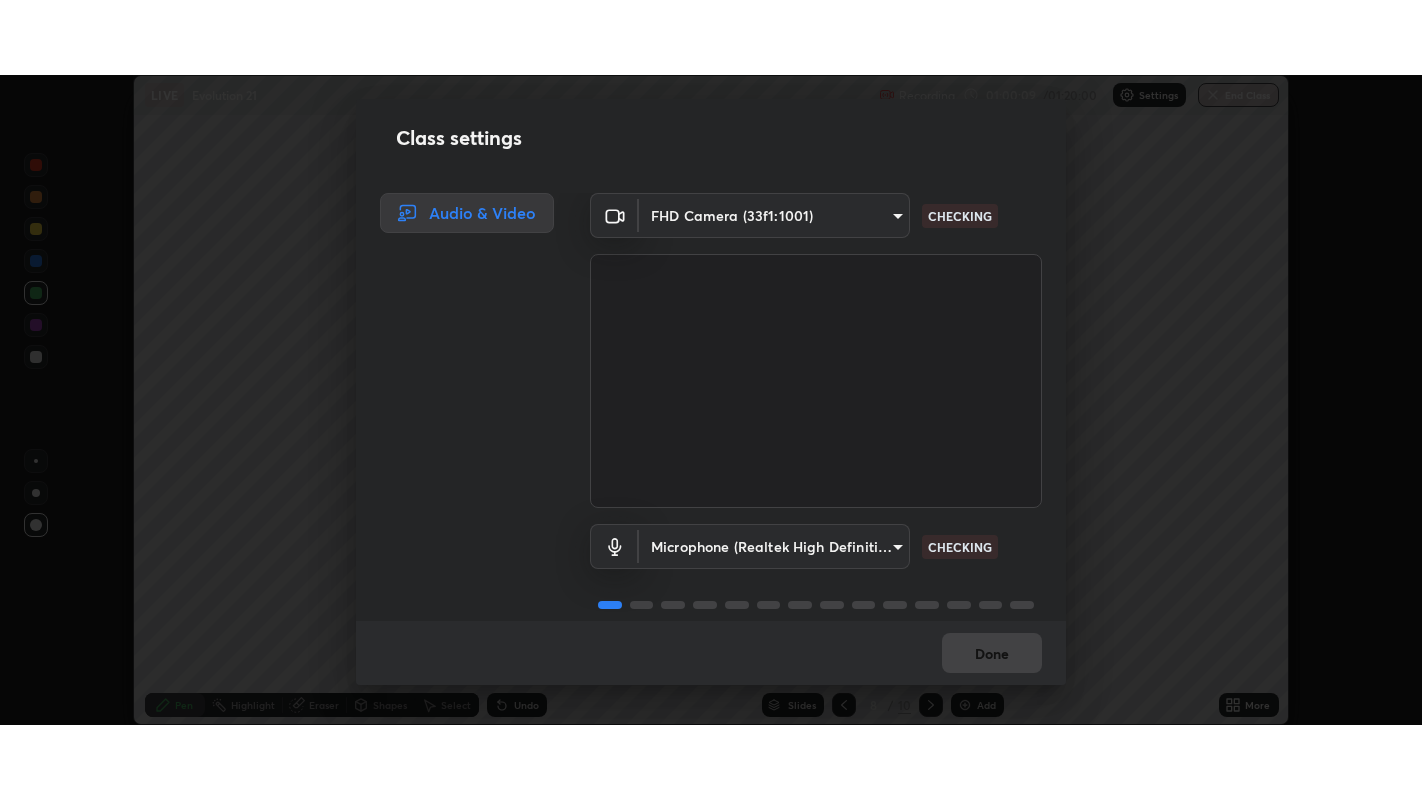 scroll, scrollTop: 25, scrollLeft: 0, axis: vertical 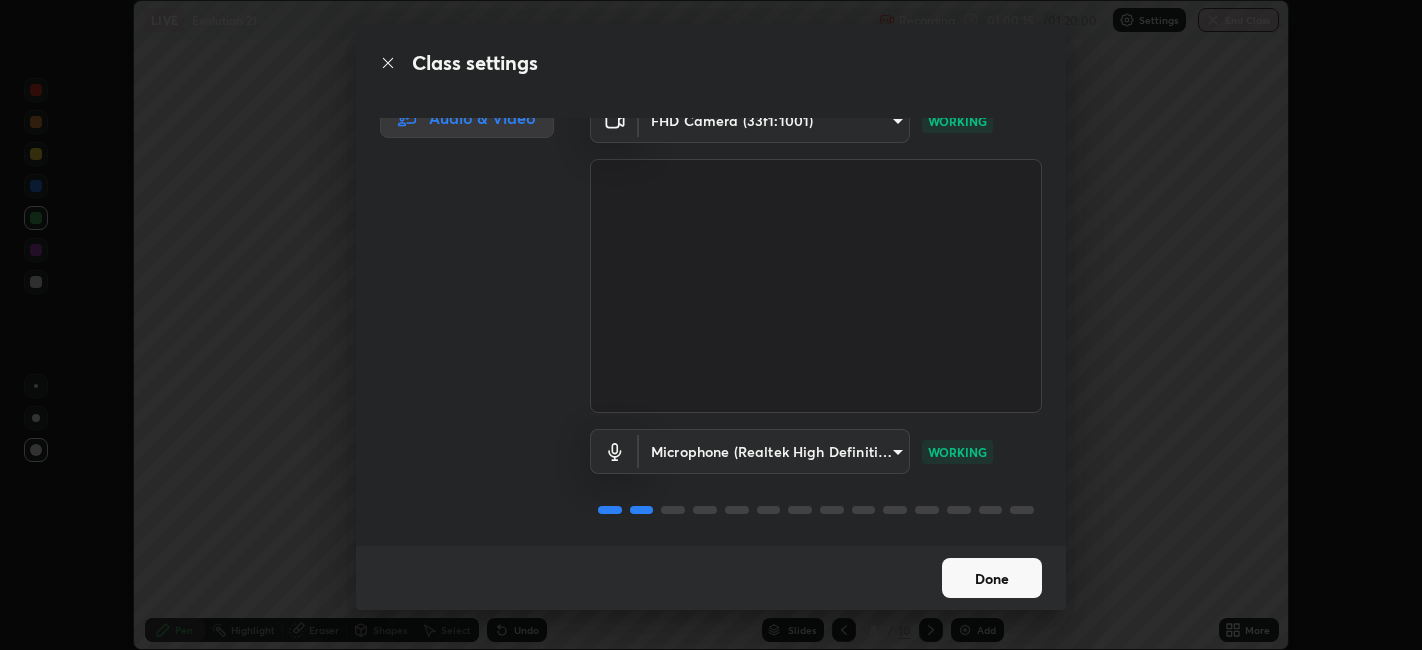 click on "Done" at bounding box center (992, 578) 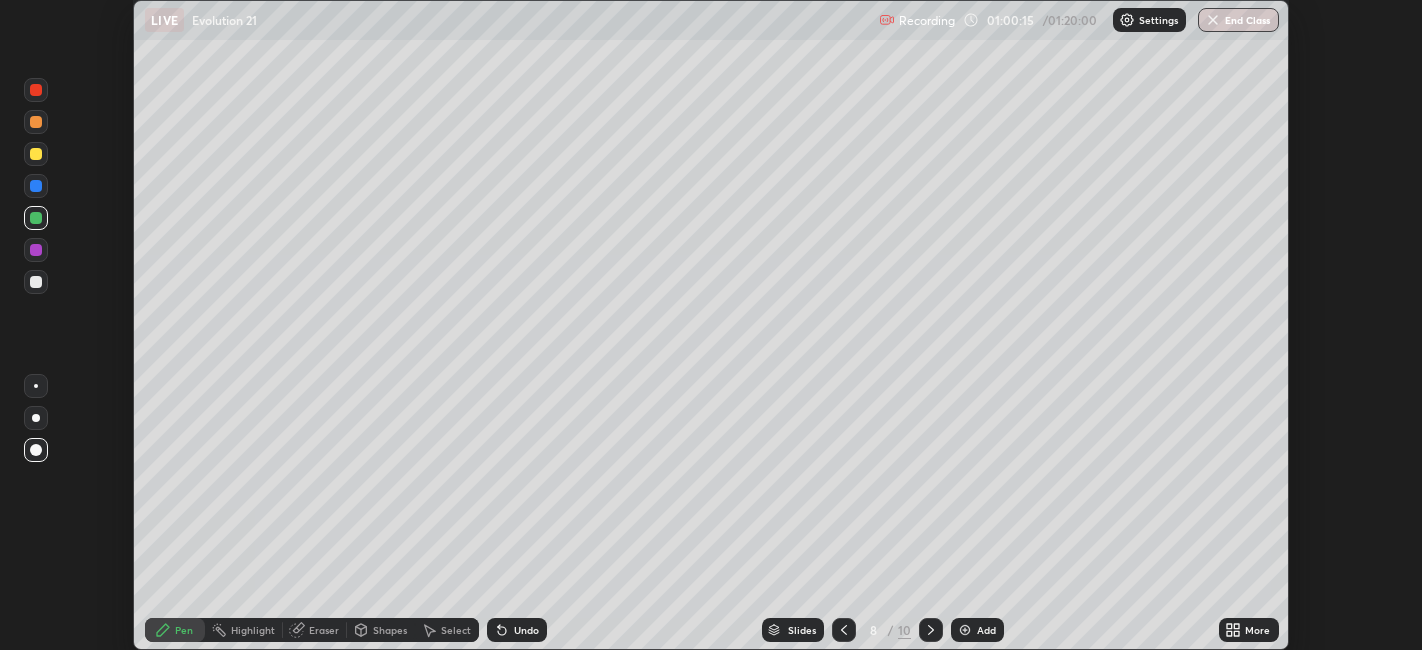 click on "Done" at bounding box center [992, 578] 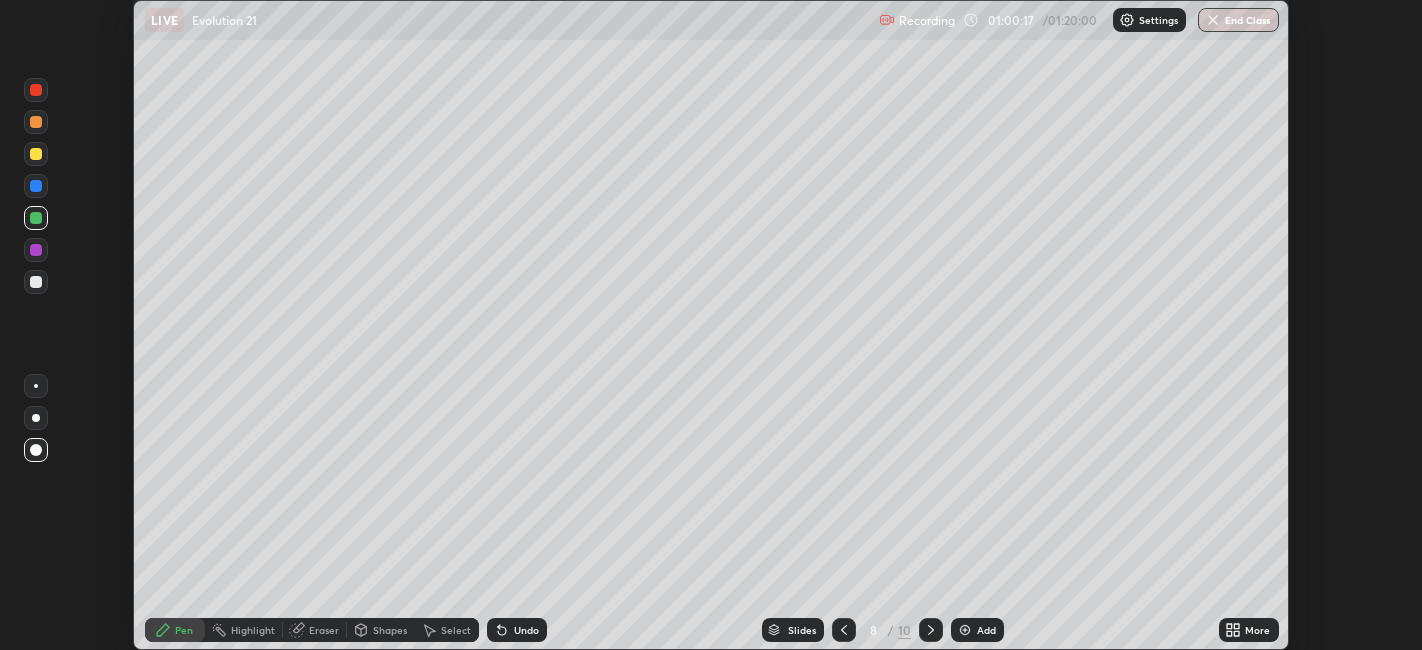 click on "Add" at bounding box center [977, 630] 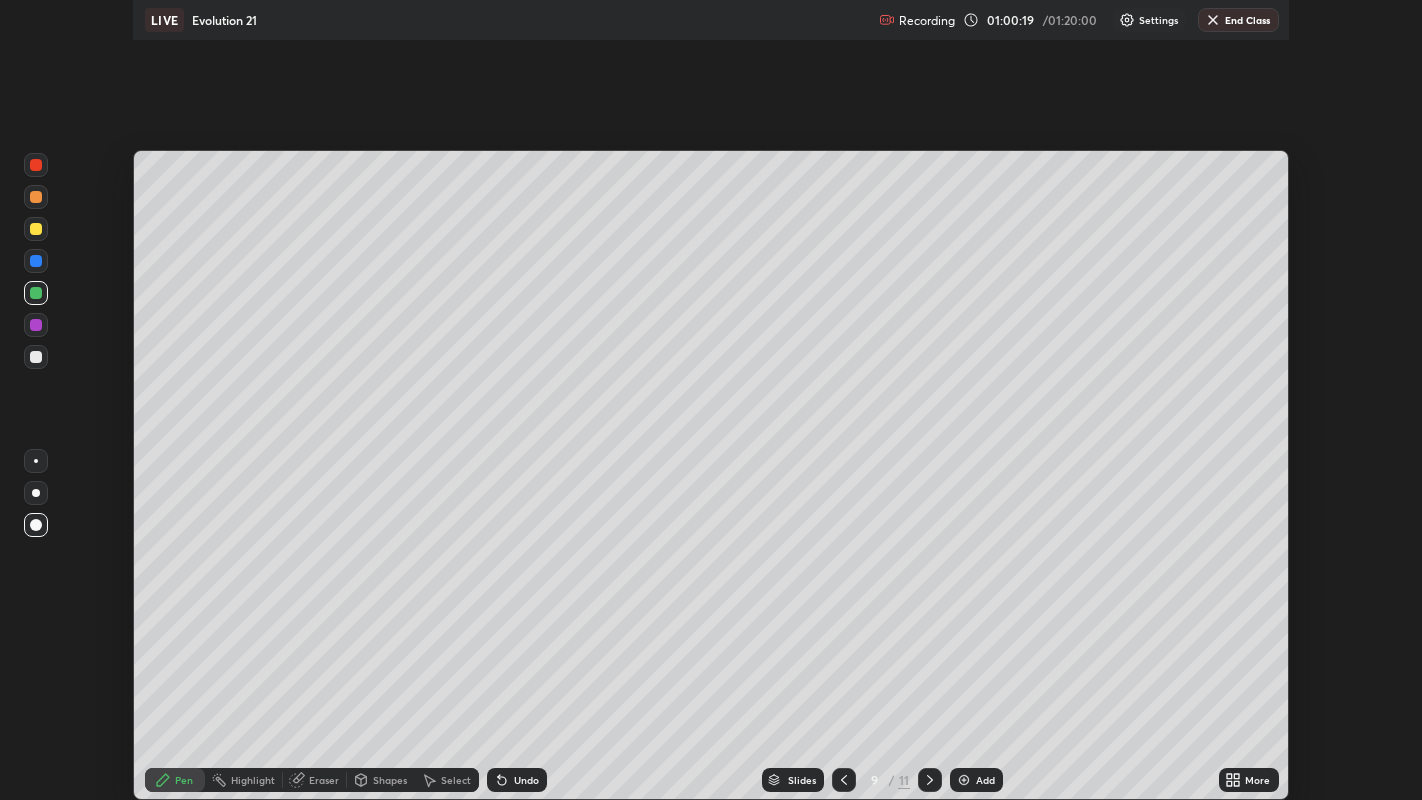 scroll, scrollTop: 99200, scrollLeft: 98577, axis: both 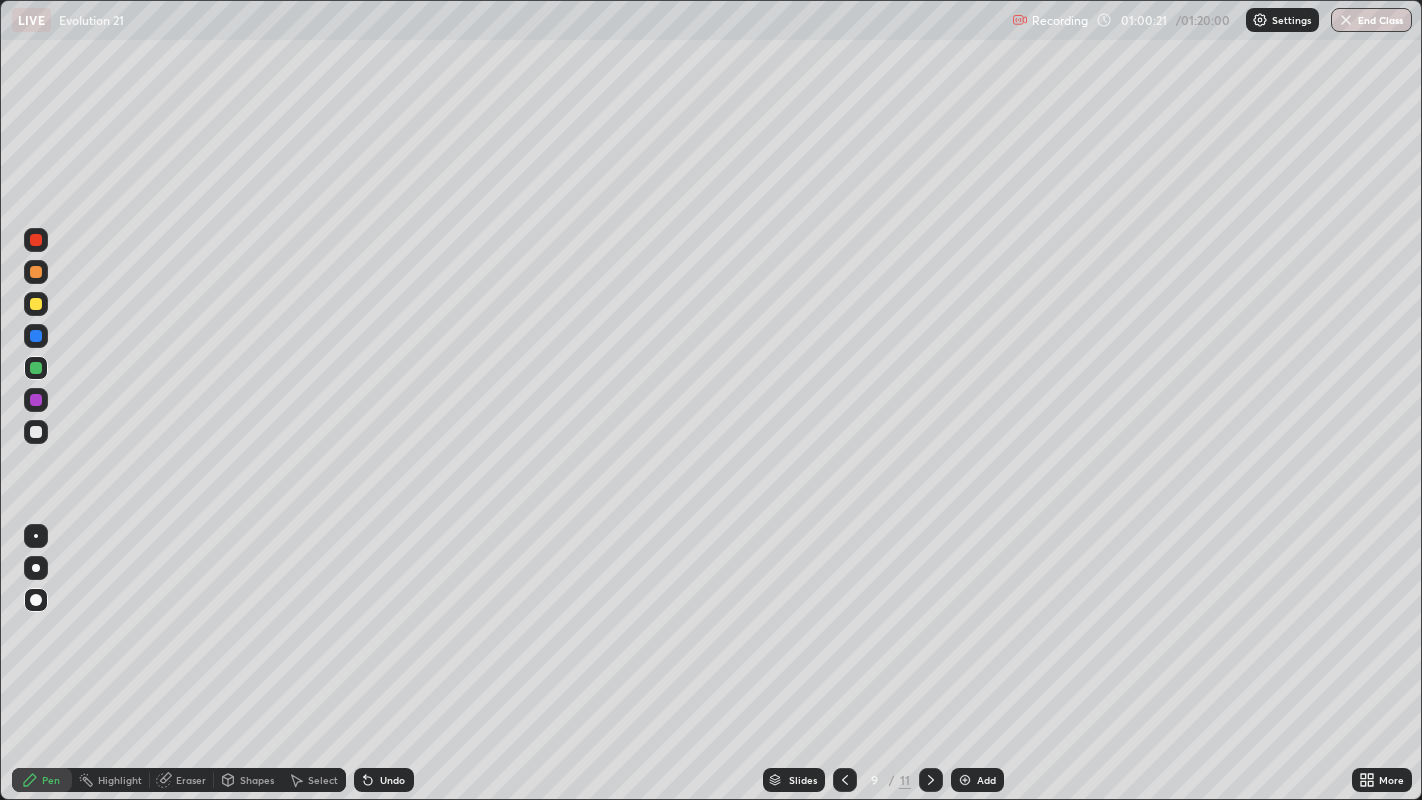 click on "9" at bounding box center [875, 780] 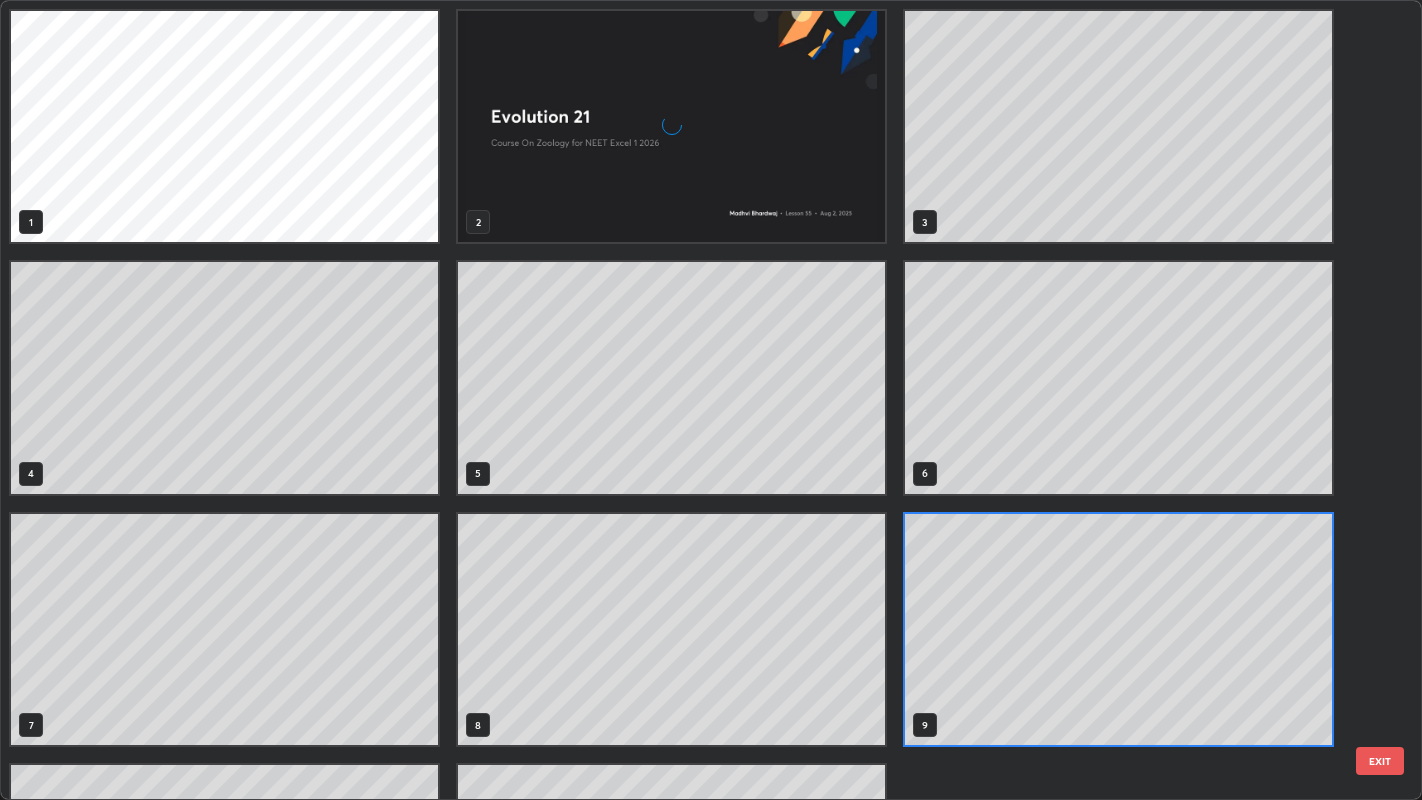 scroll, scrollTop: 7, scrollLeft: 10, axis: both 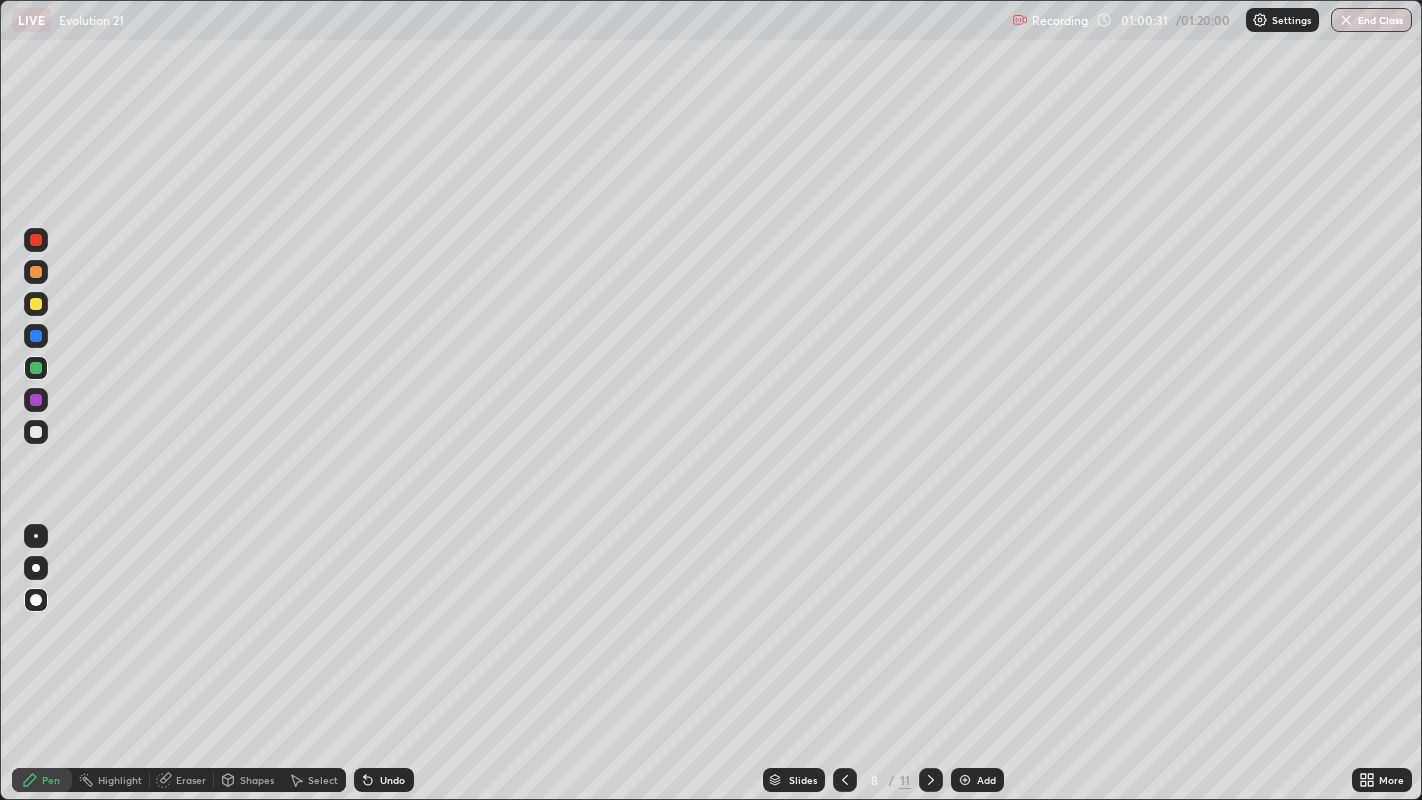 click 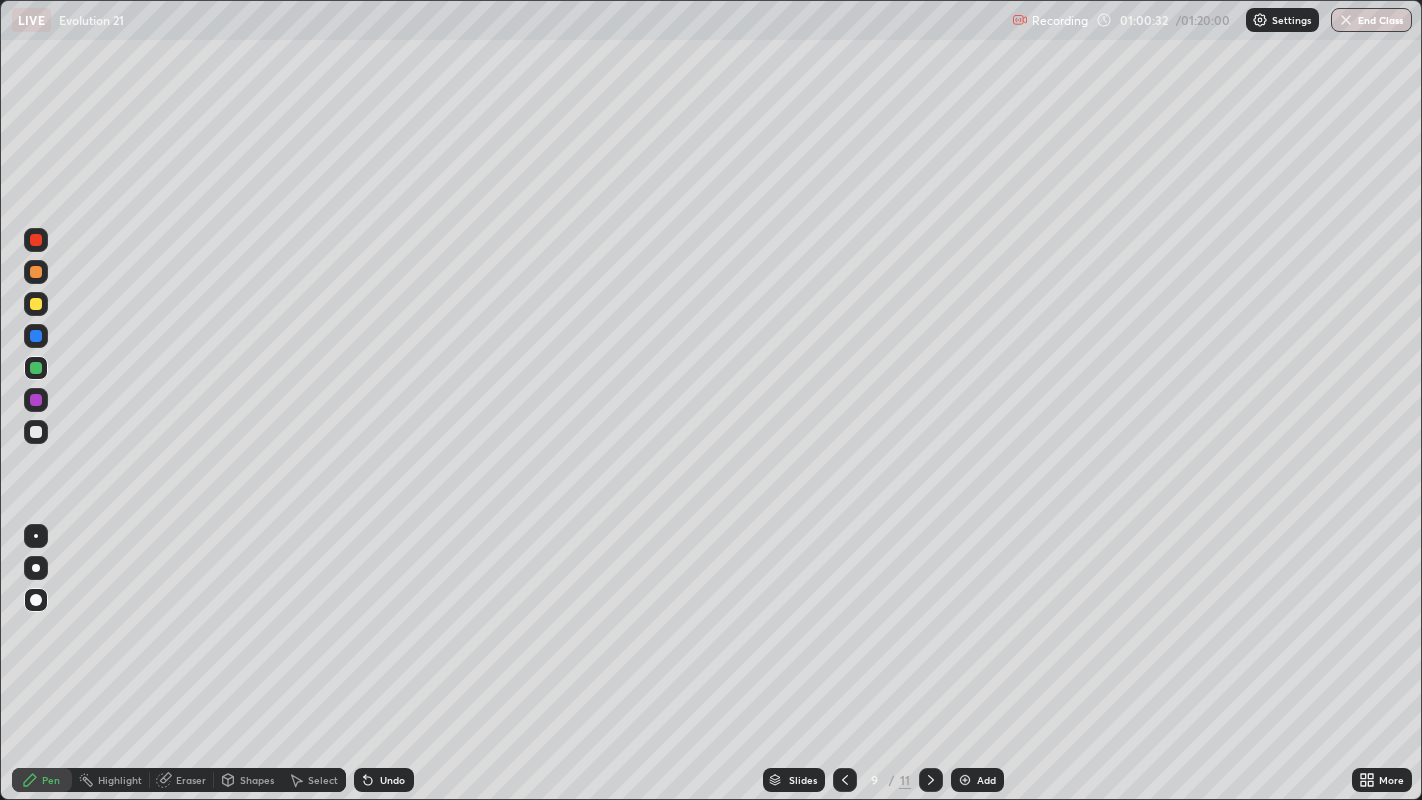 click 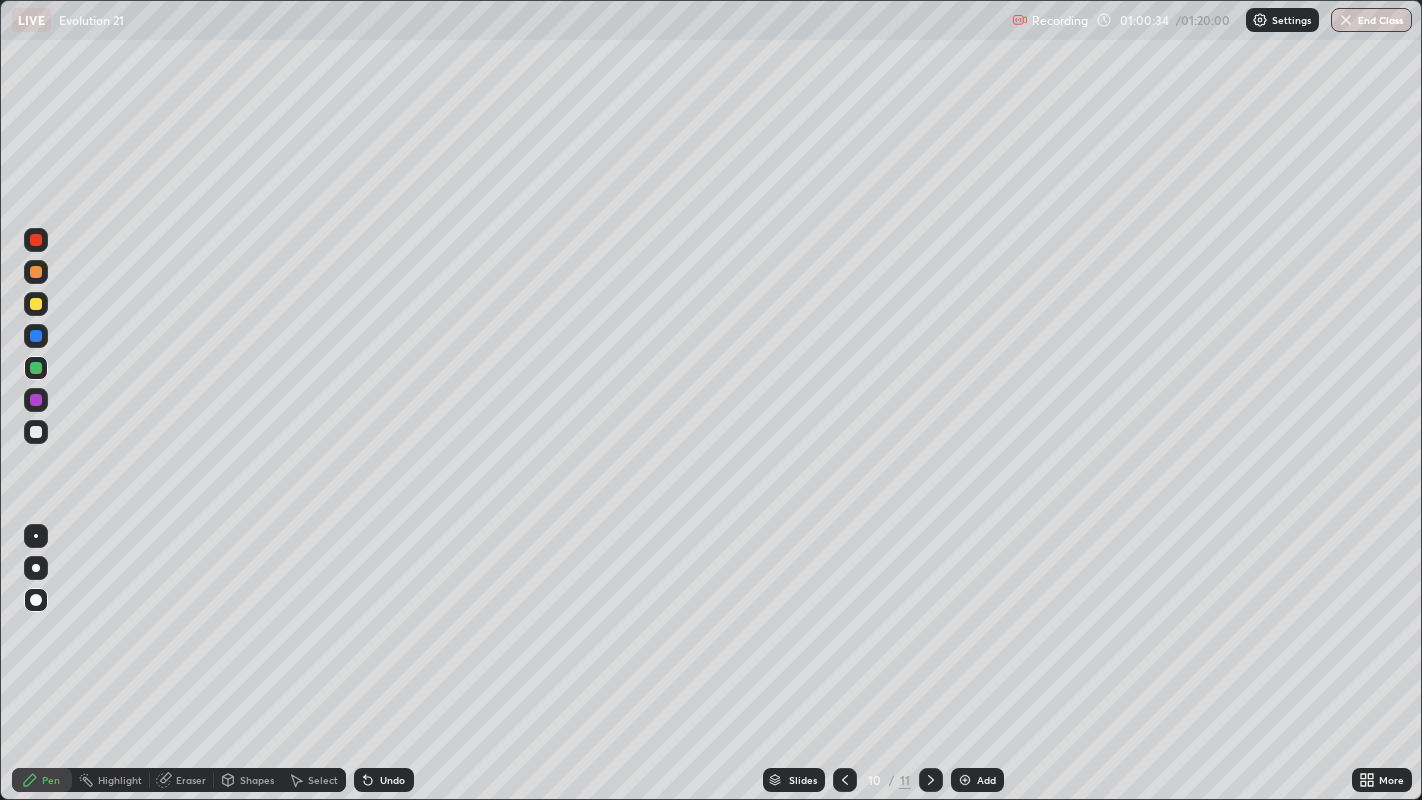 click 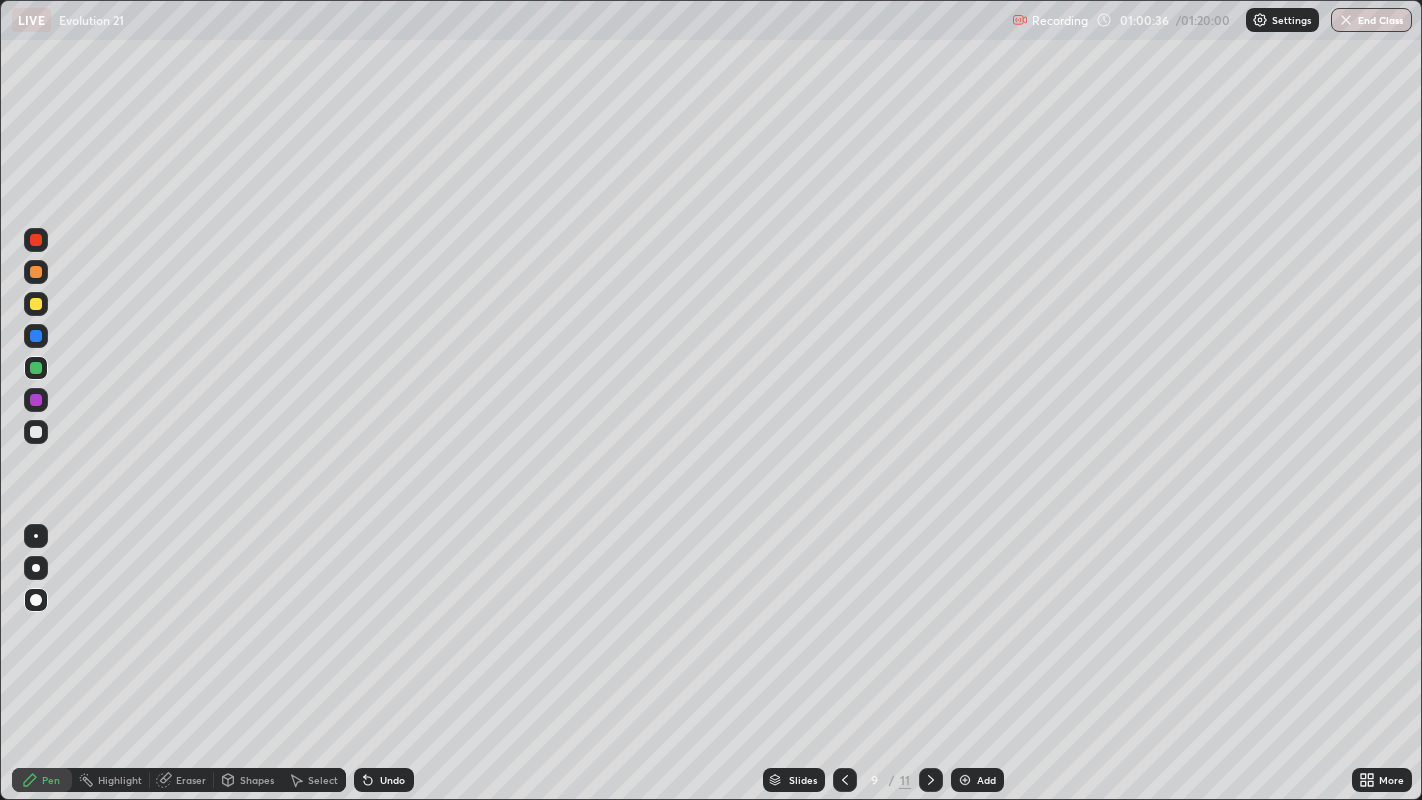 click 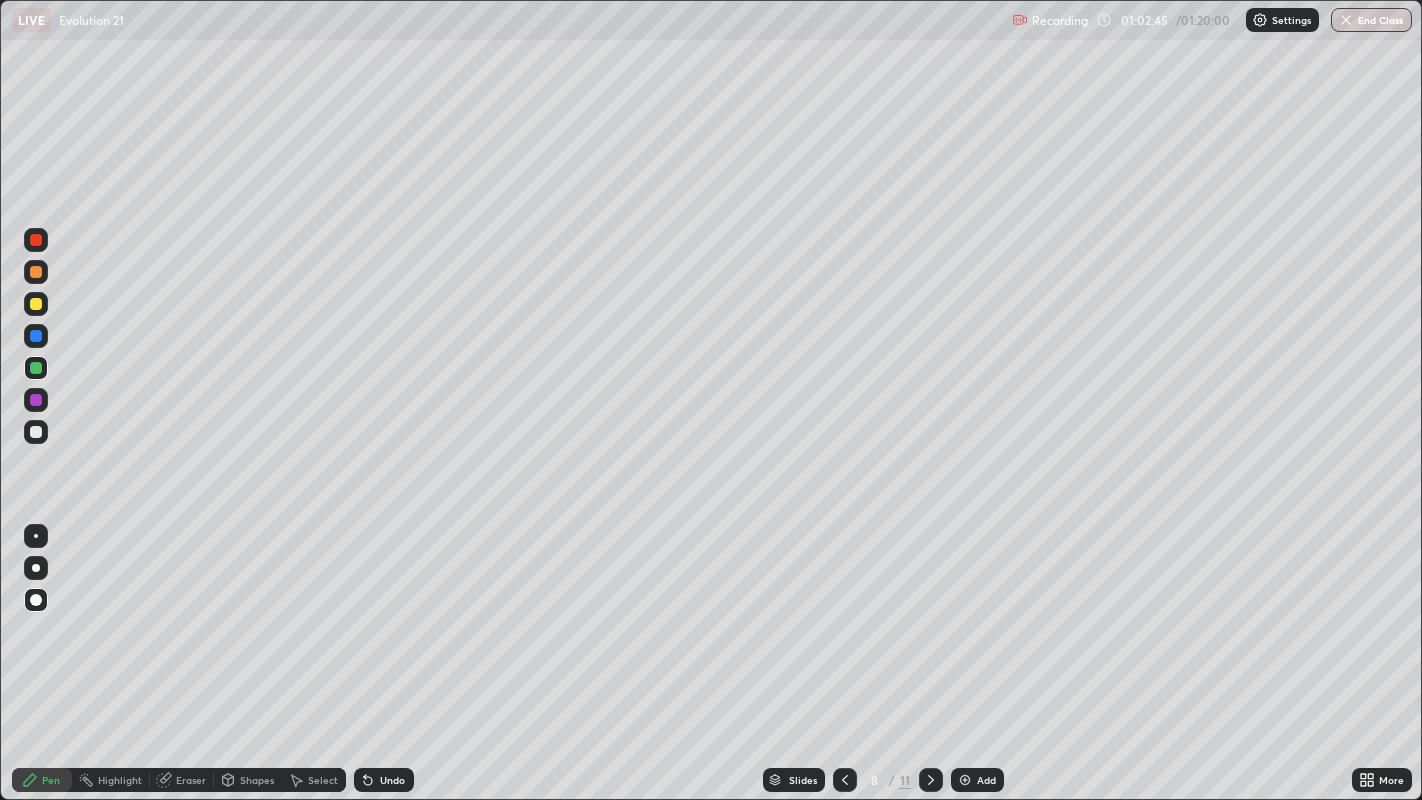 click 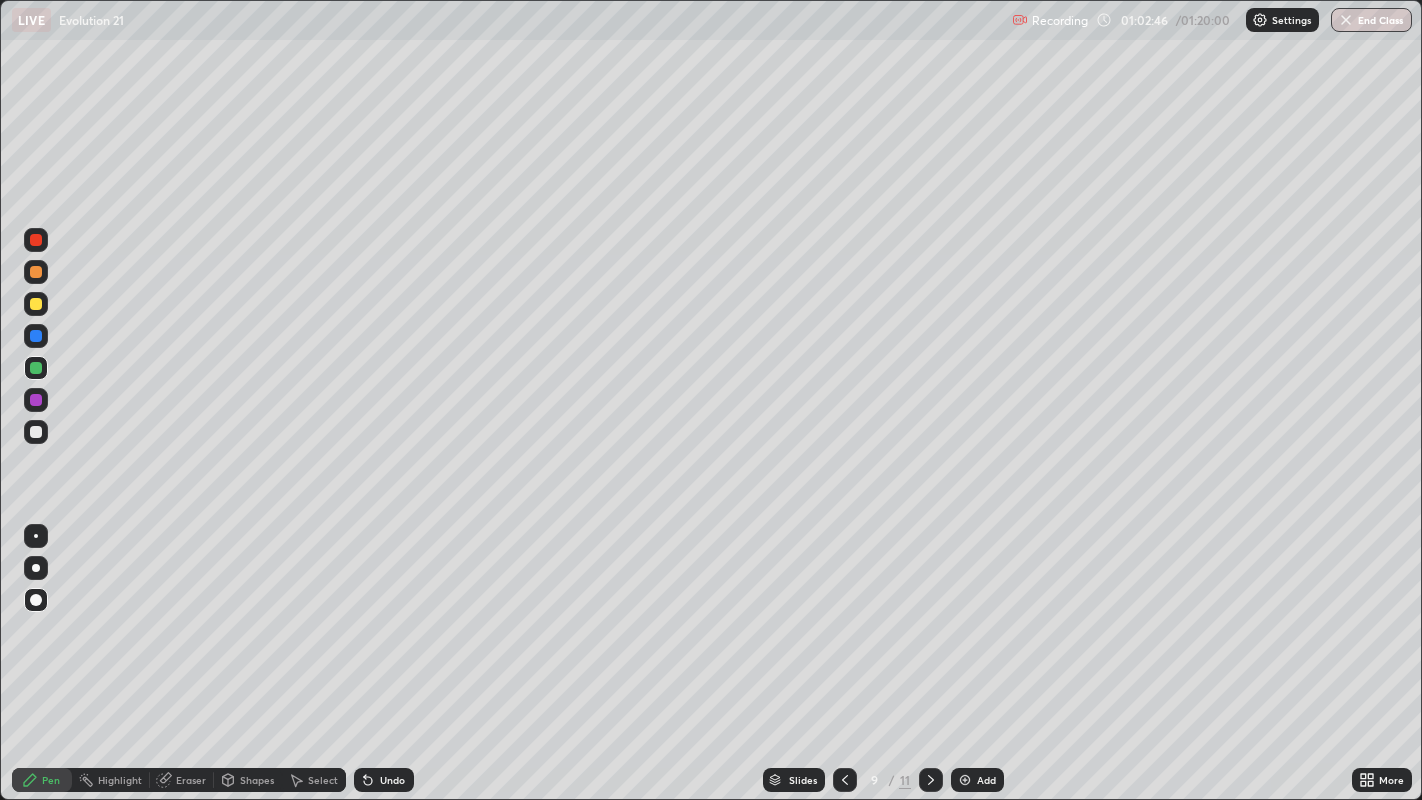 click 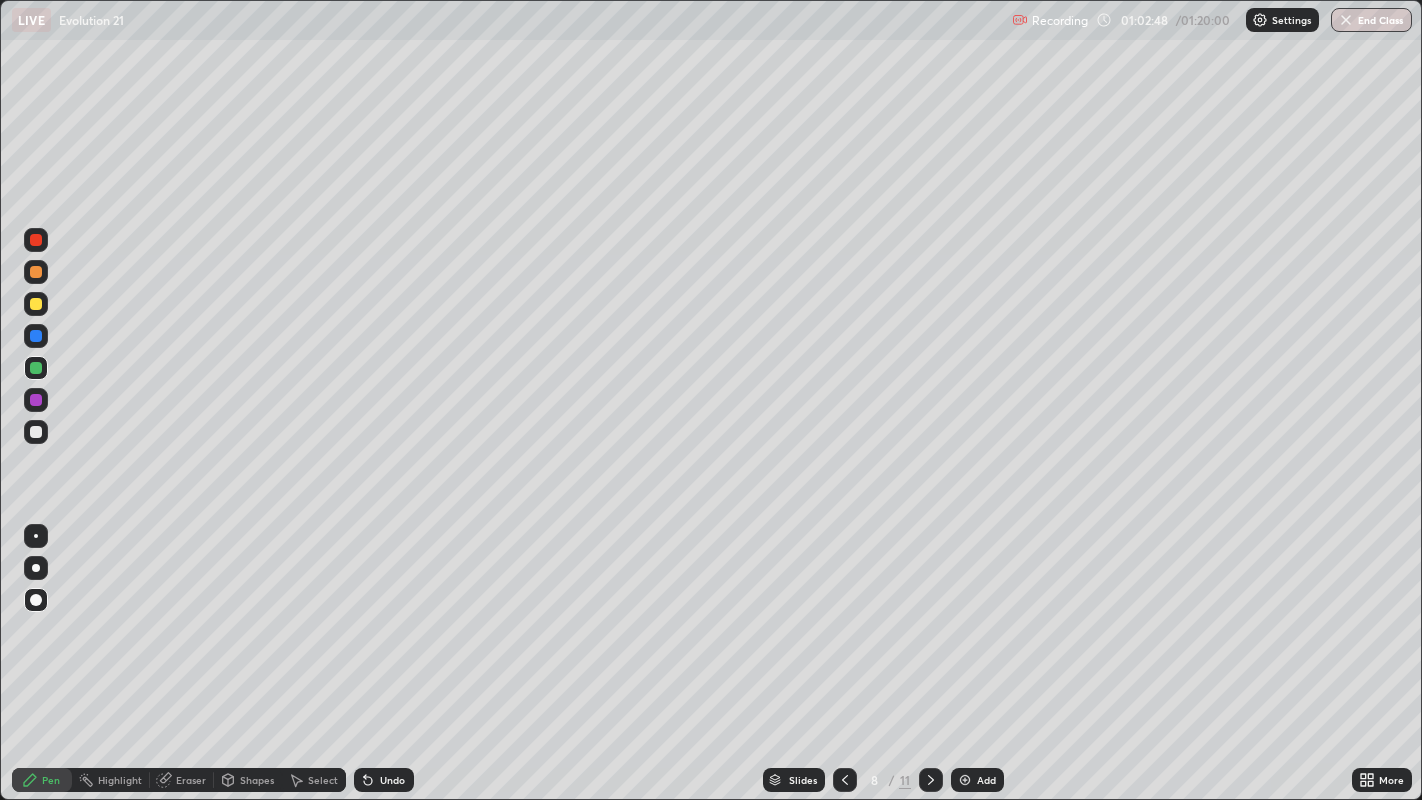 click 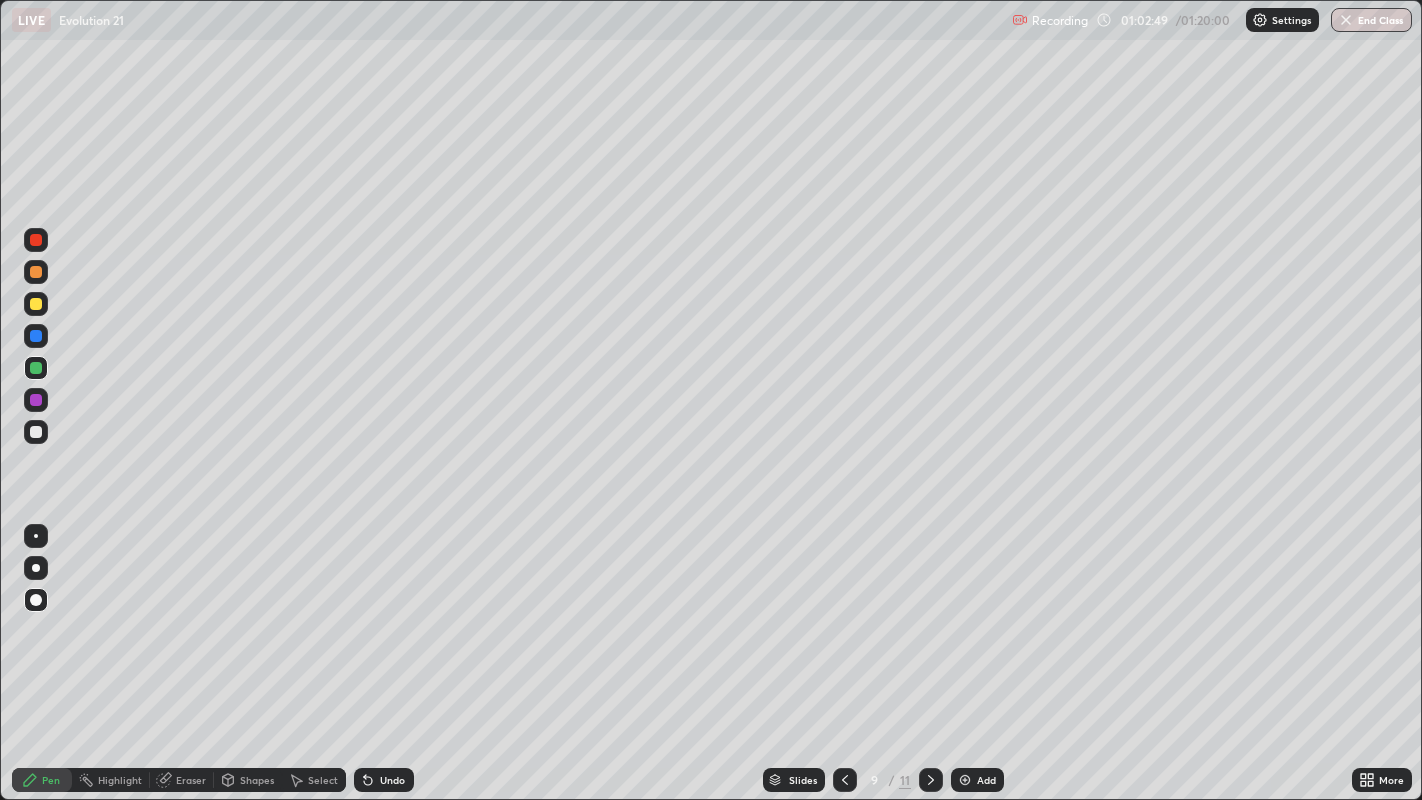 click 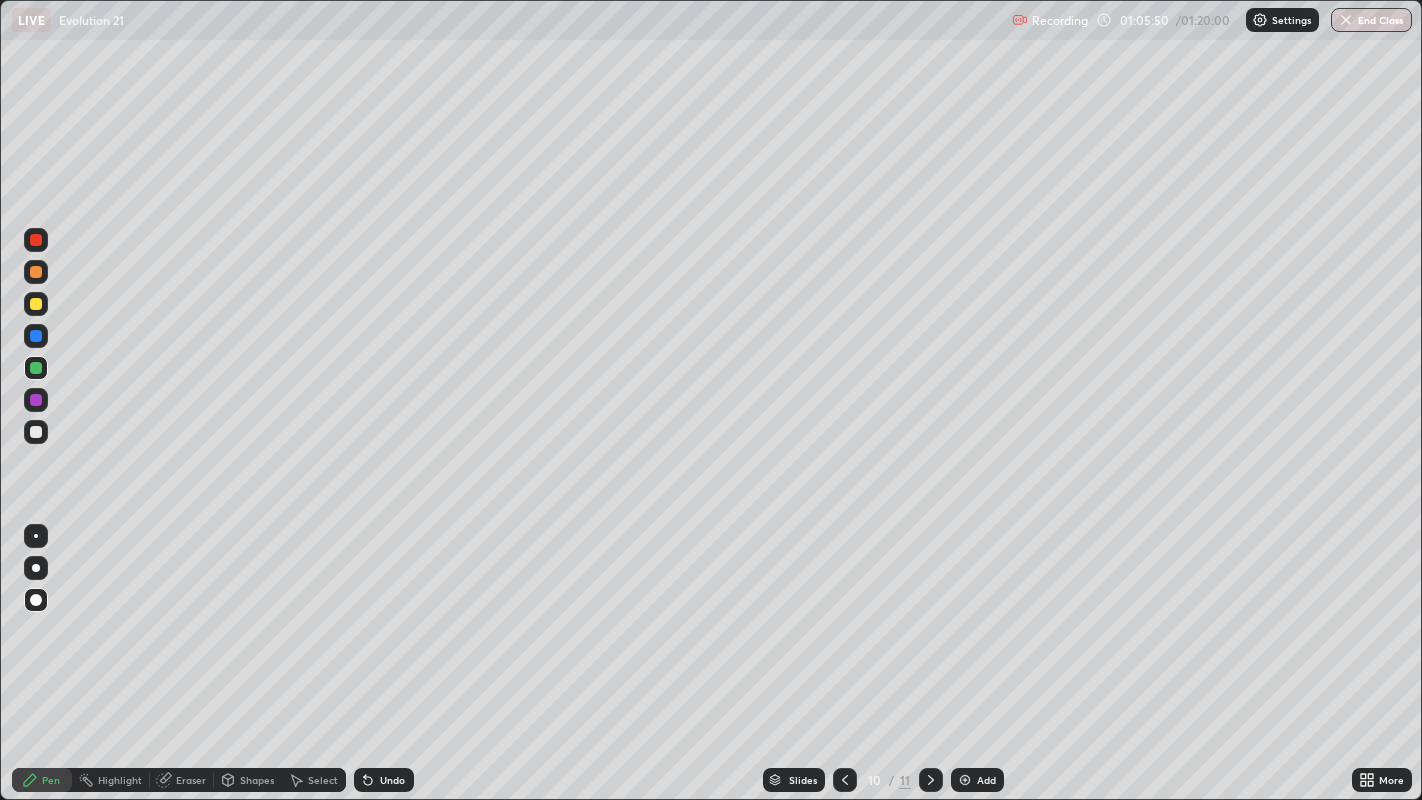 click on "Undo" at bounding box center [384, 780] 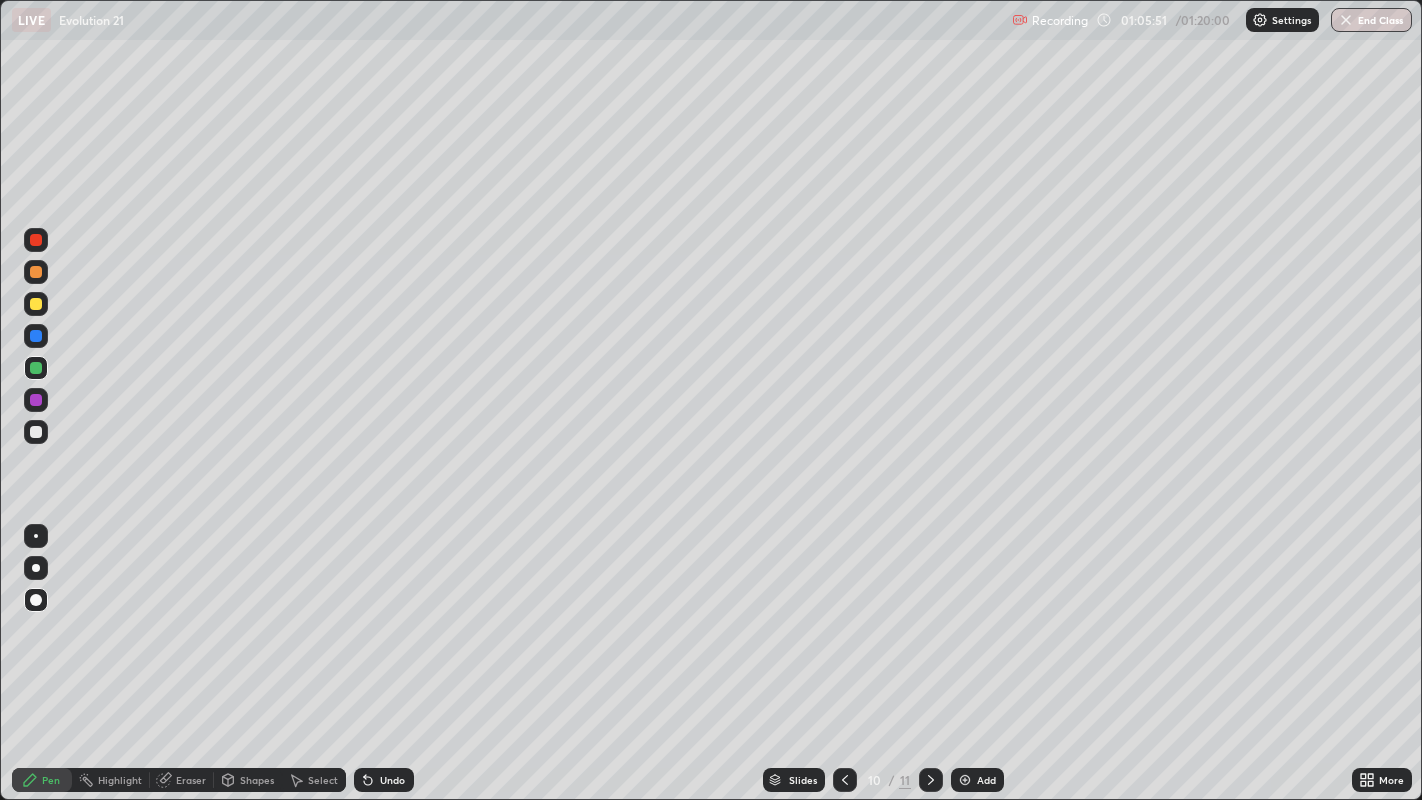 click on "Undo" at bounding box center (384, 780) 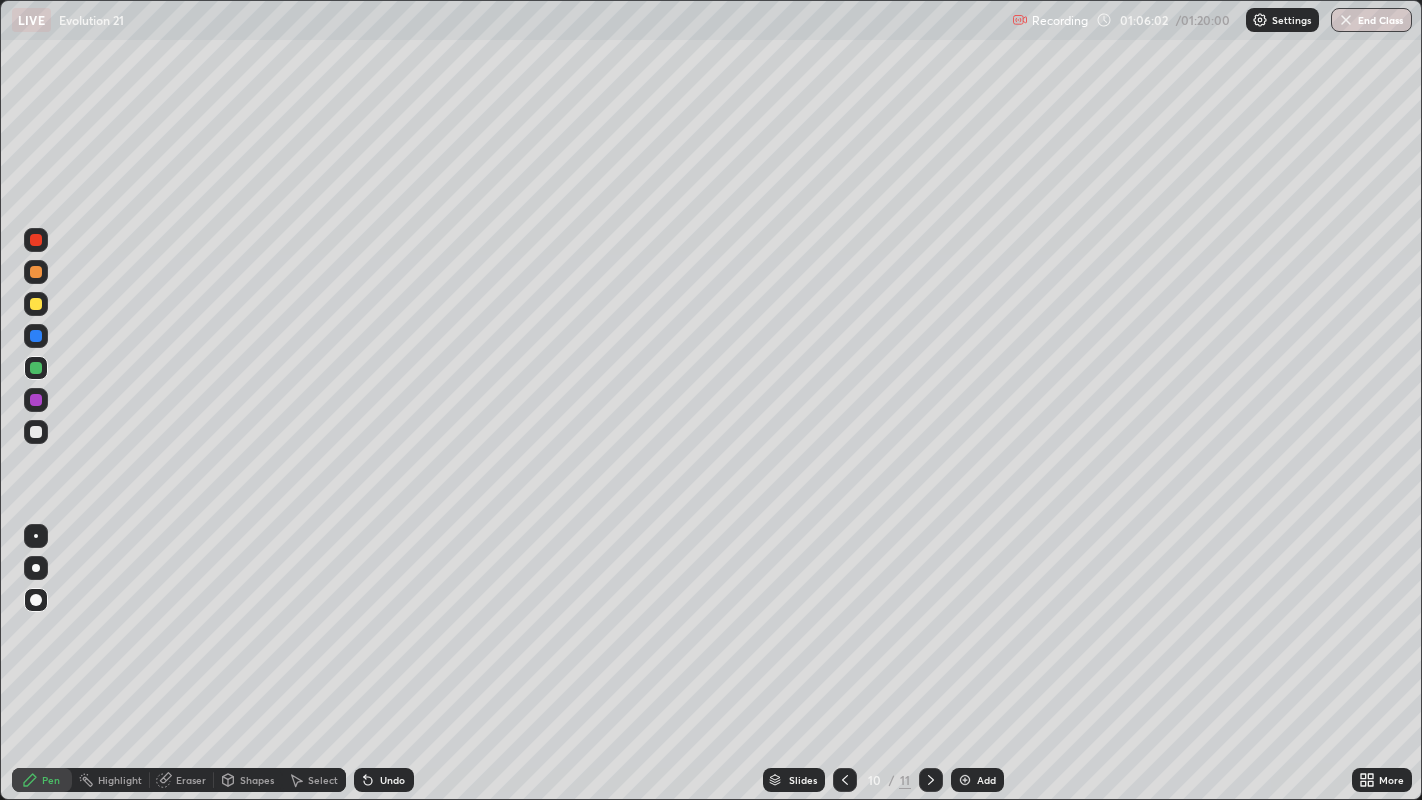 click on "Undo" at bounding box center (384, 780) 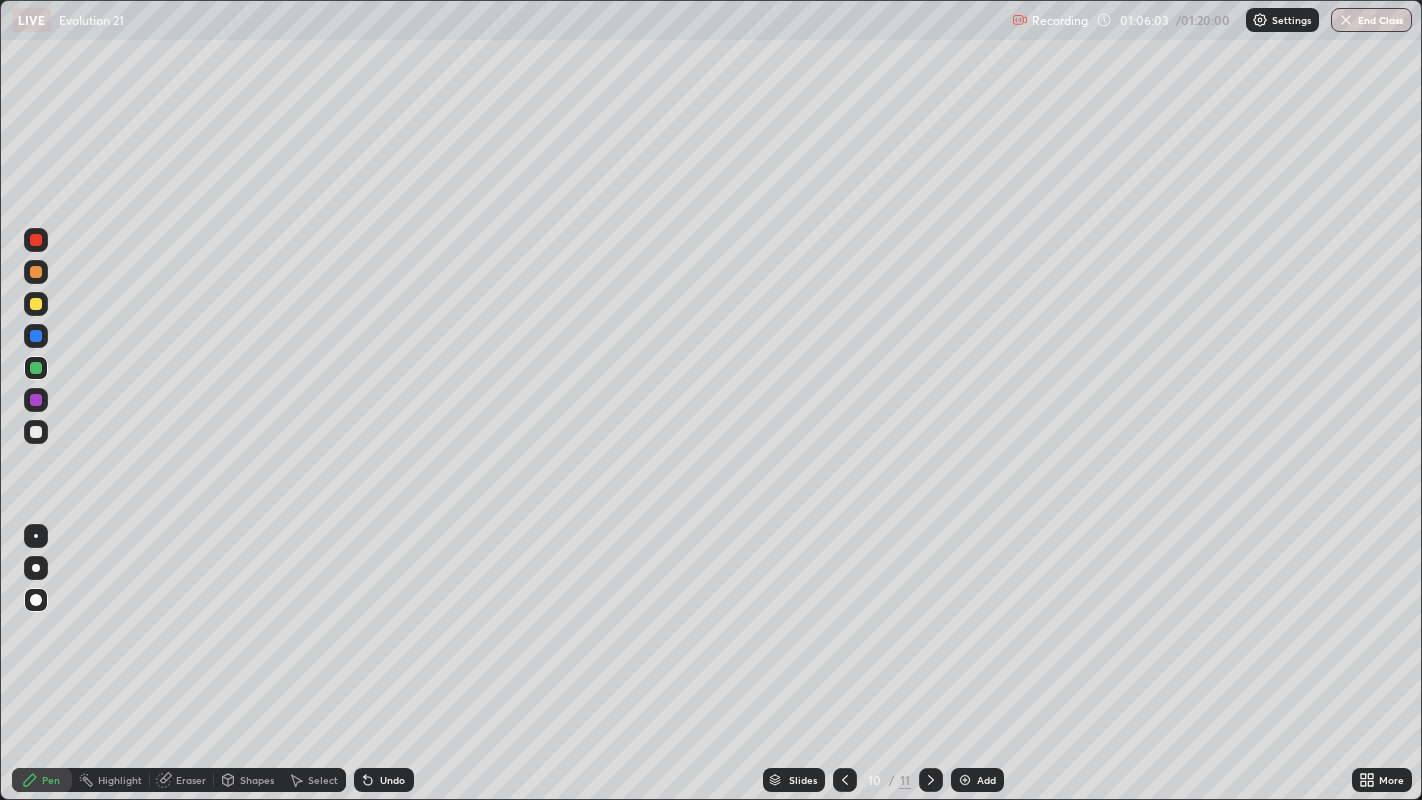 click on "Undo" at bounding box center [384, 780] 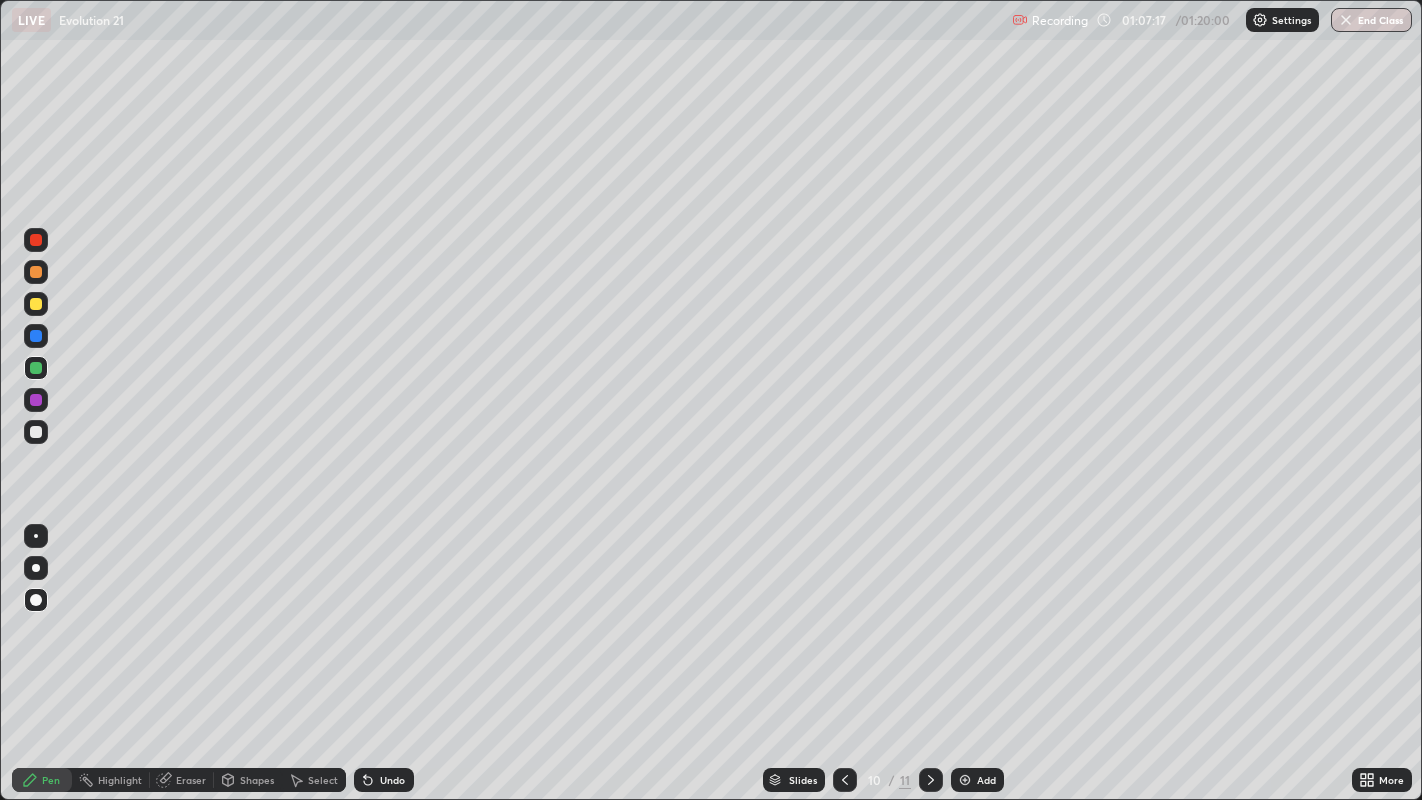 click at bounding box center [965, 780] 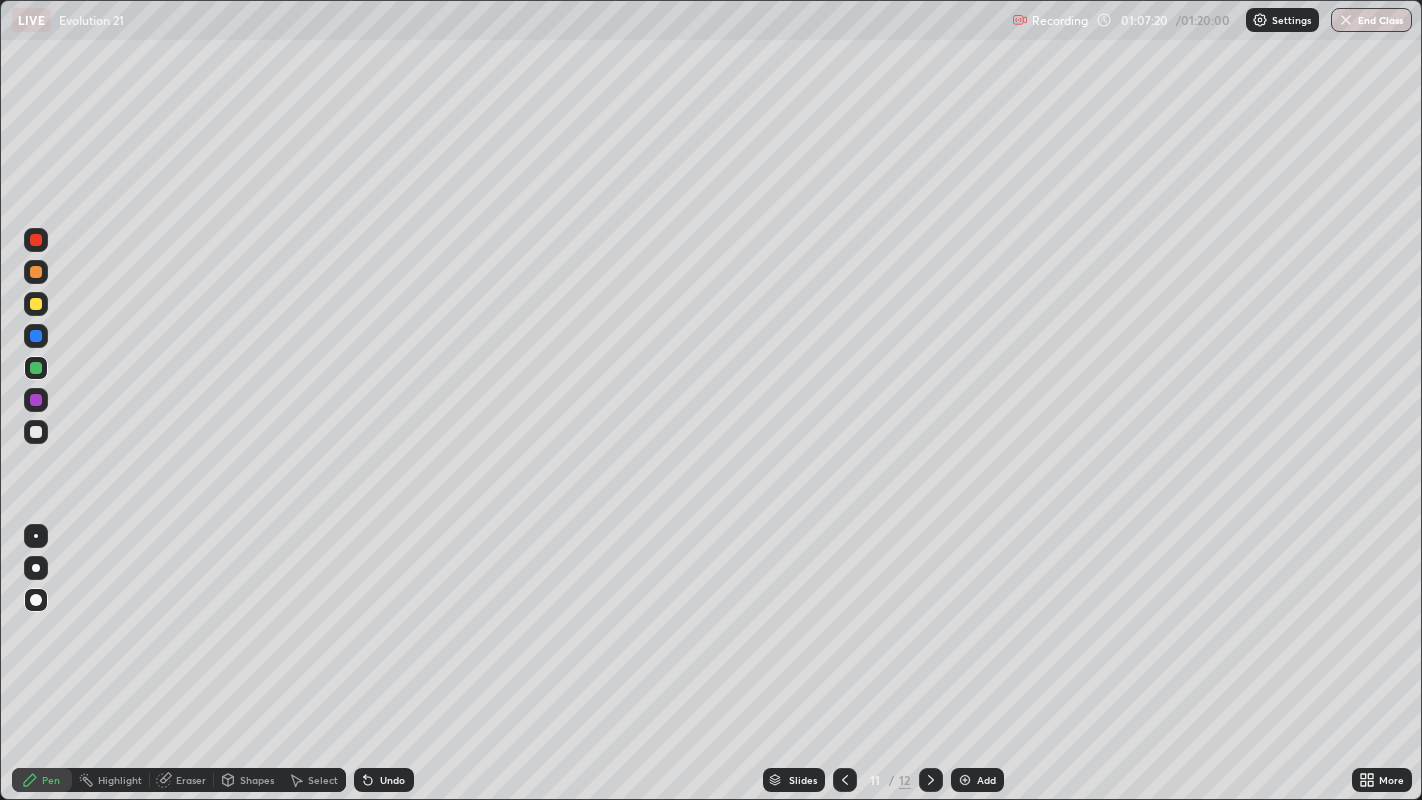 click at bounding box center [36, 400] 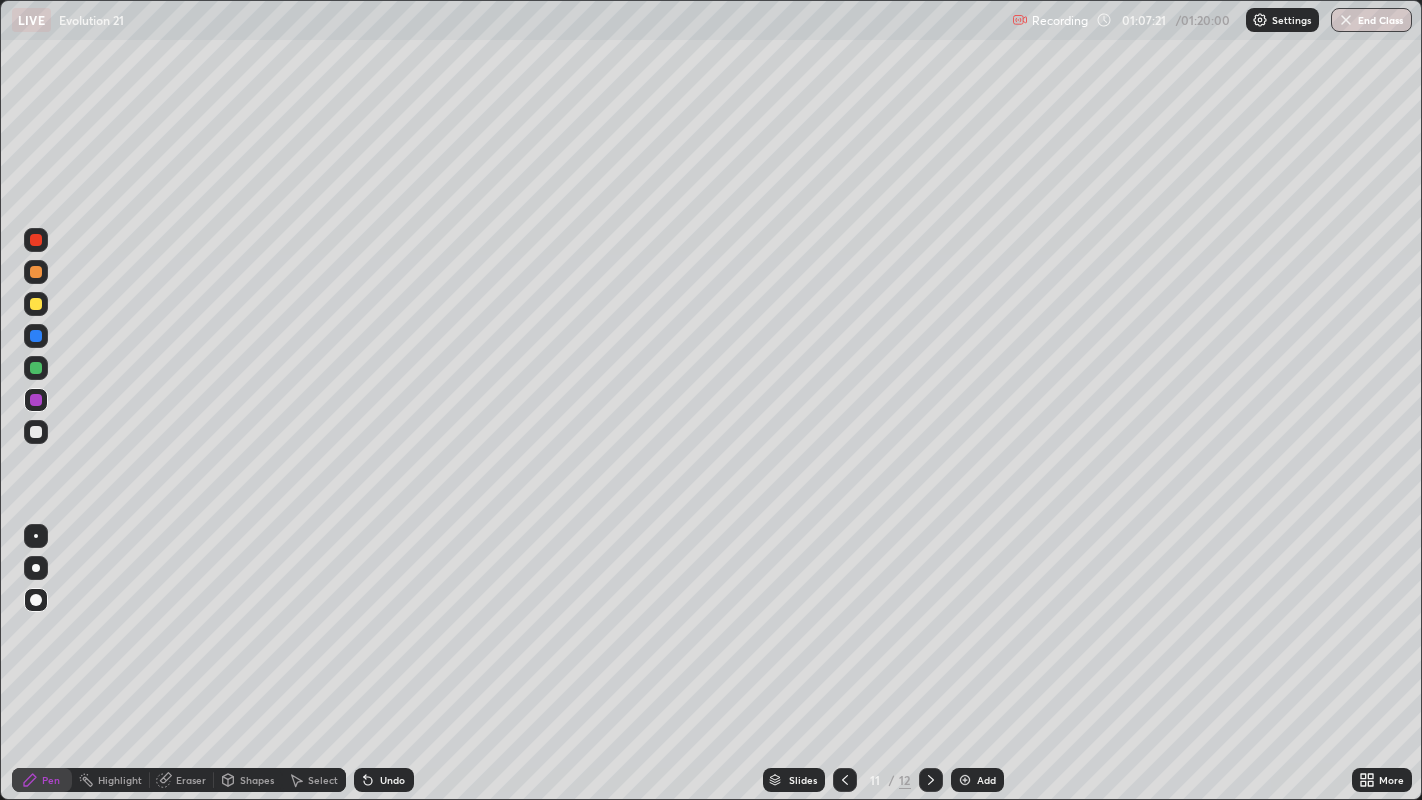 click at bounding box center [36, 432] 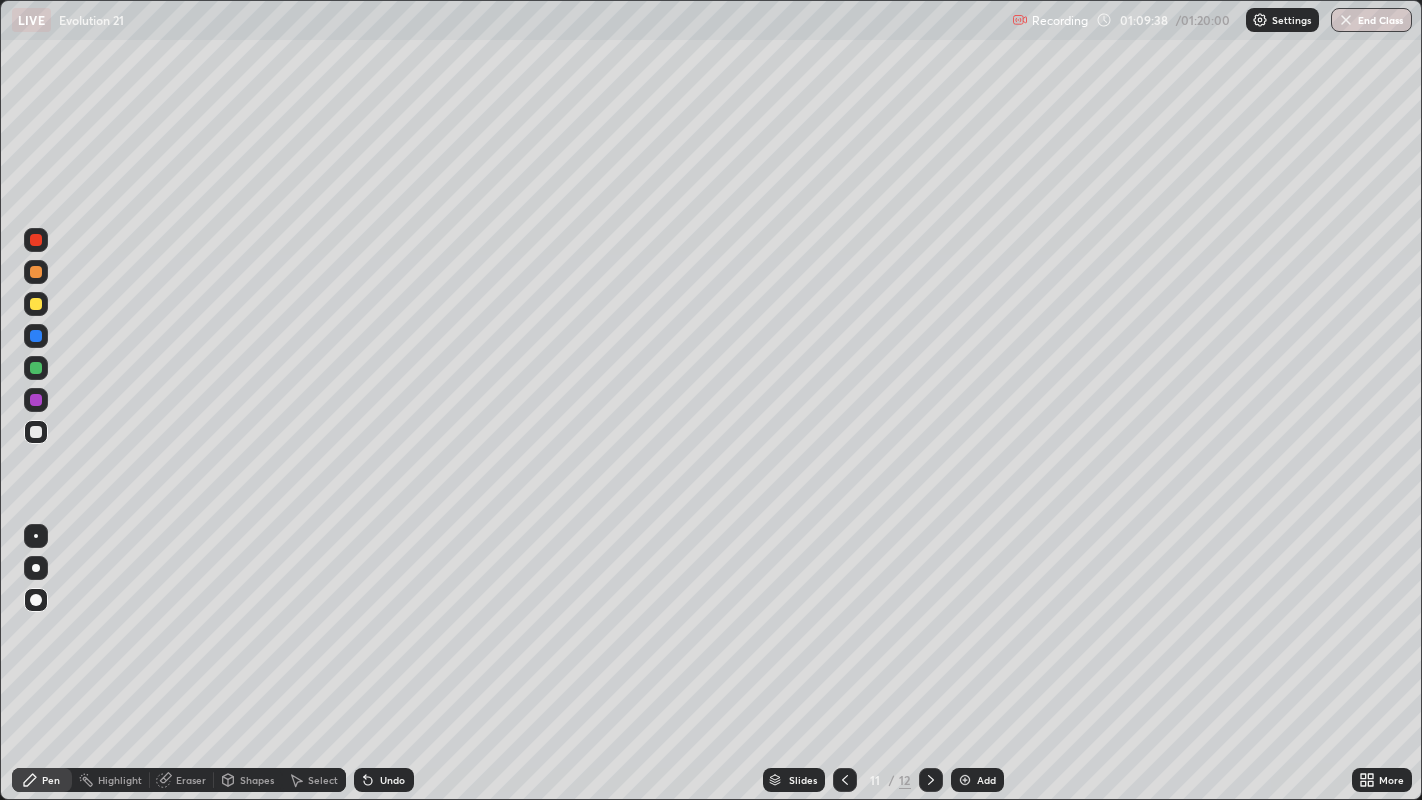 click at bounding box center (36, 240) 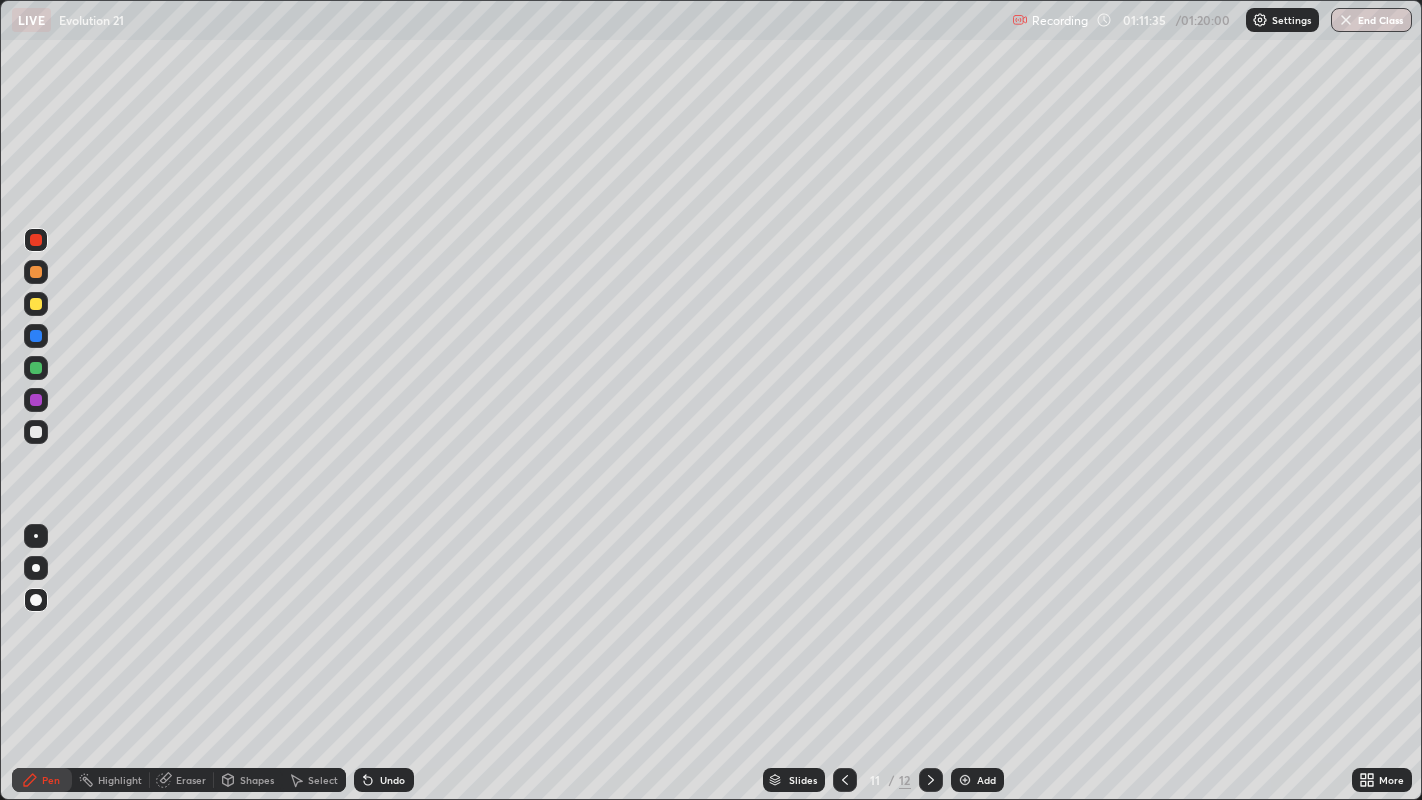 click at bounding box center (36, 240) 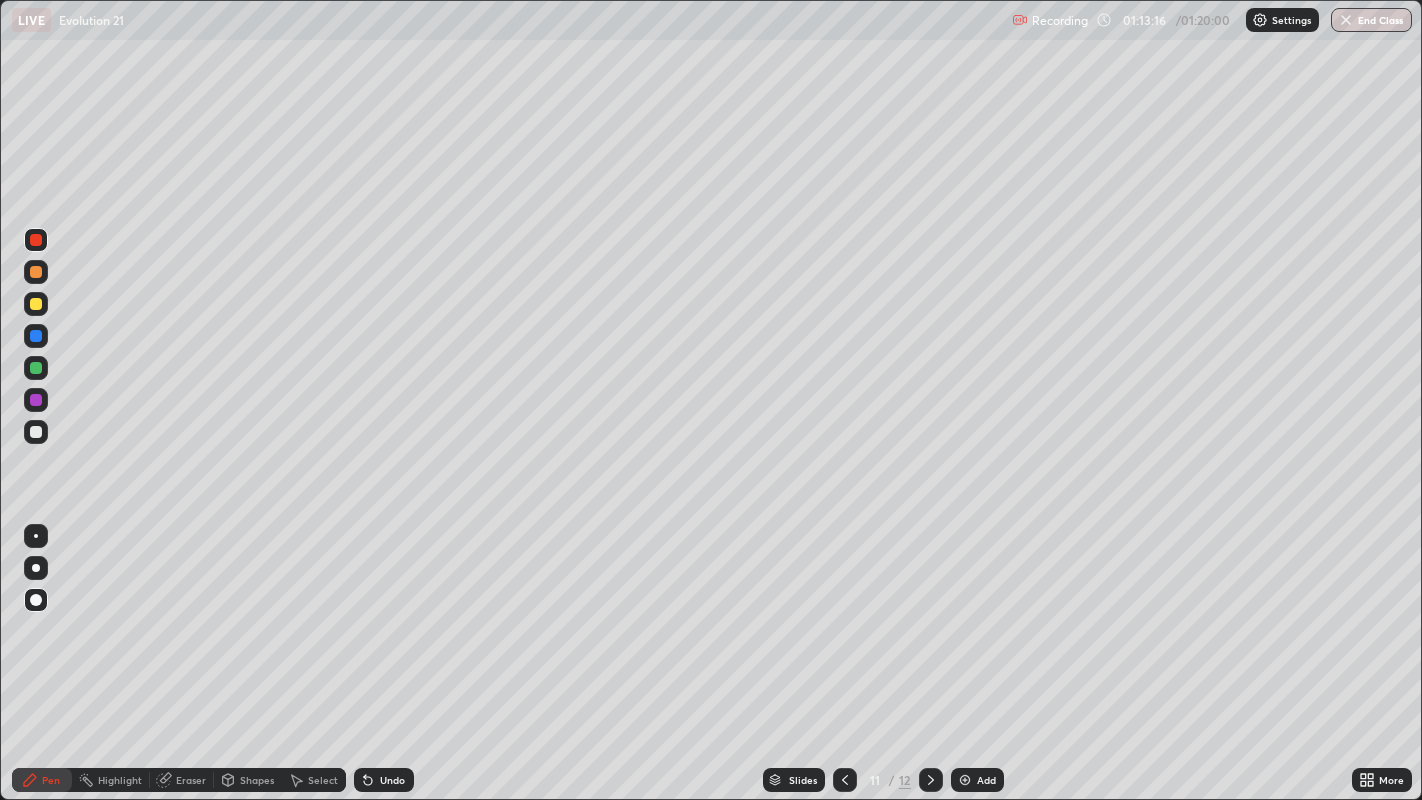 click on "Undo" at bounding box center (392, 780) 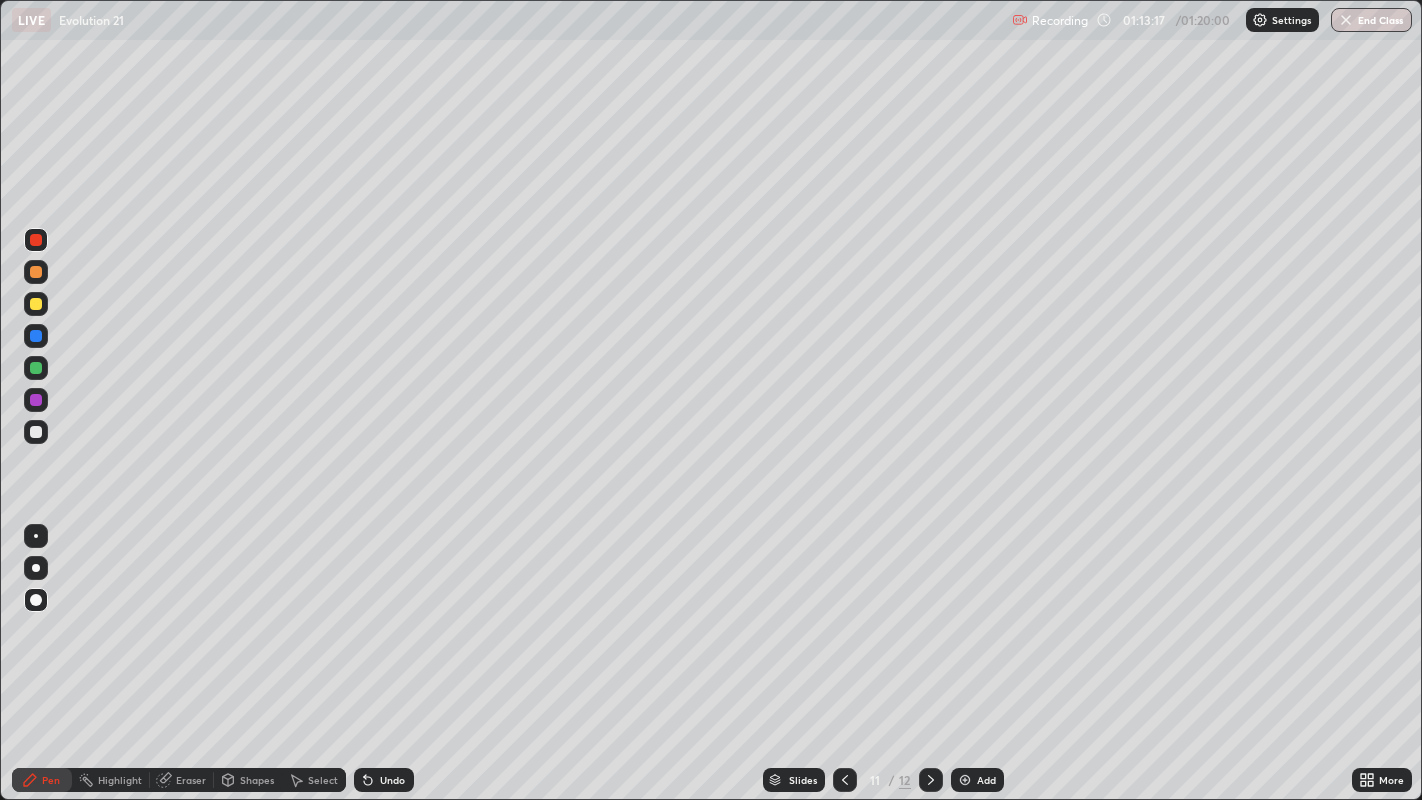 click on "Undo" at bounding box center (384, 780) 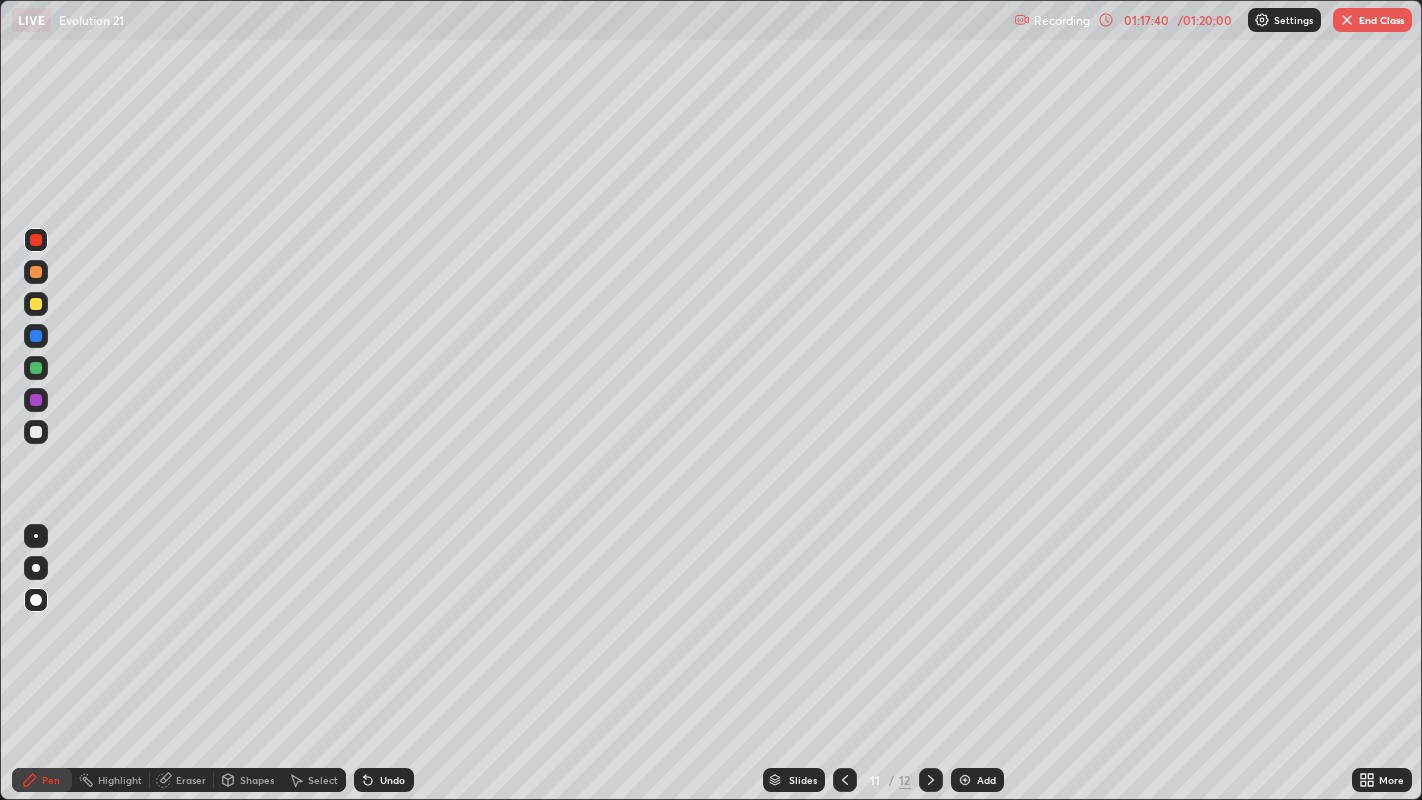 click on "Add" at bounding box center [977, 780] 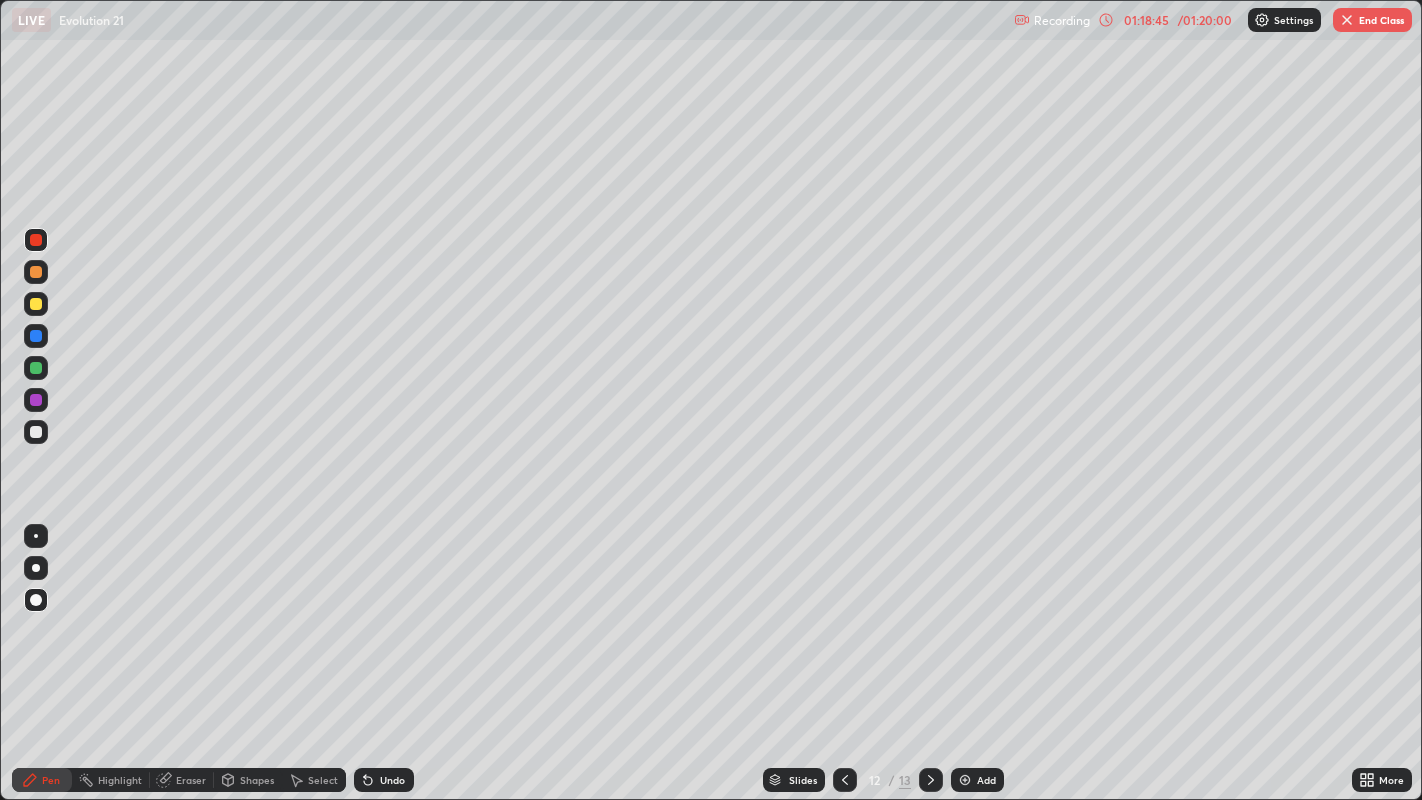 click on "End Class" at bounding box center [1372, 20] 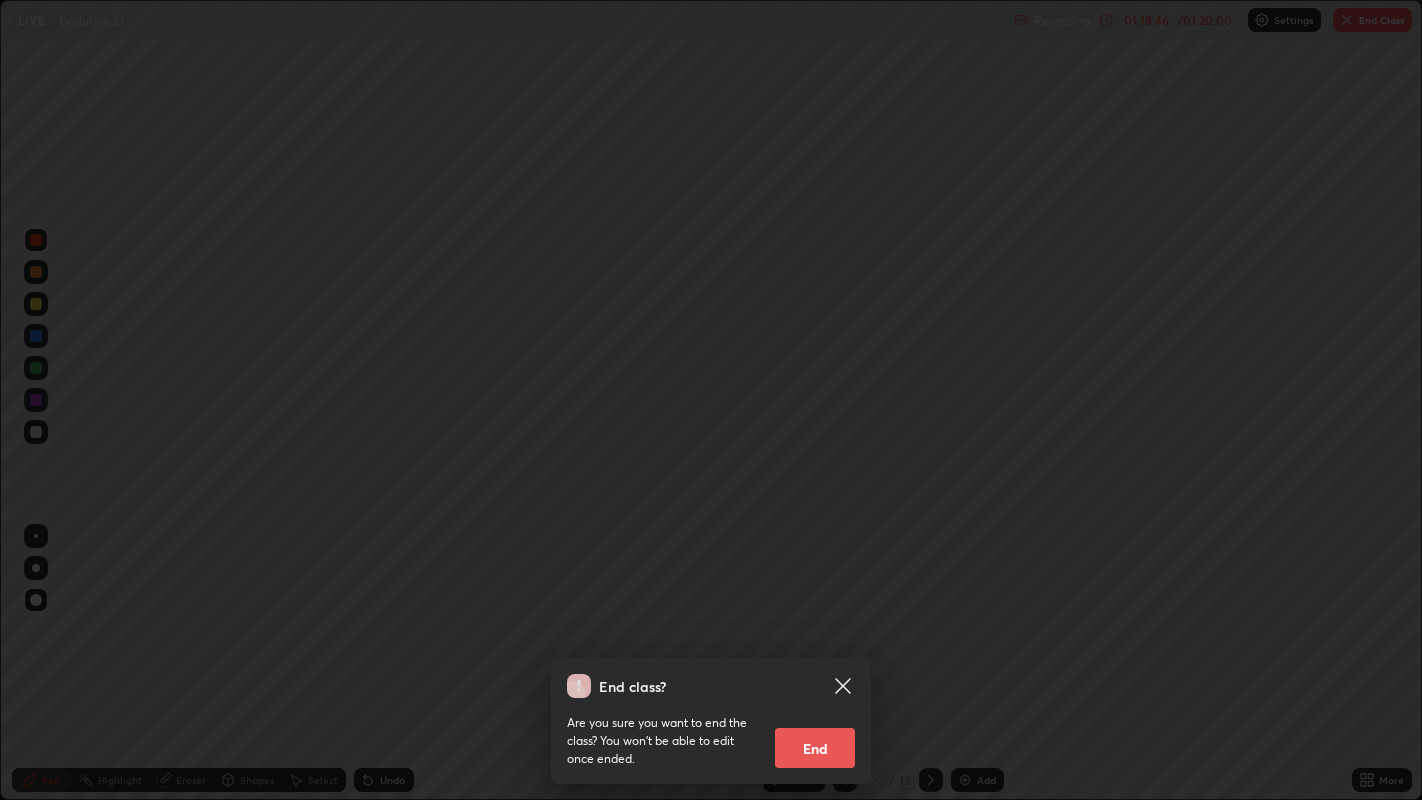 click on "End" at bounding box center [815, 748] 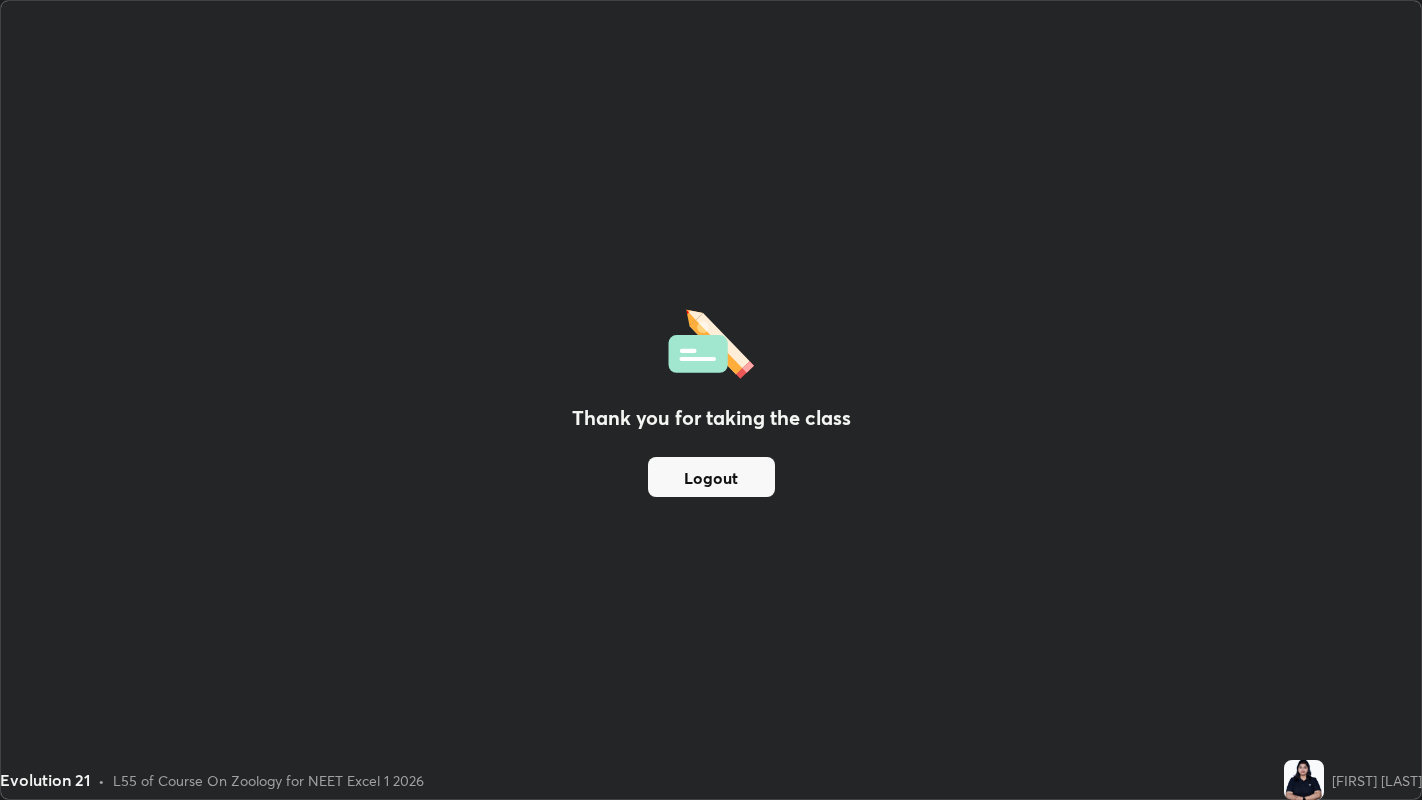 click on "Logout" at bounding box center (711, 477) 